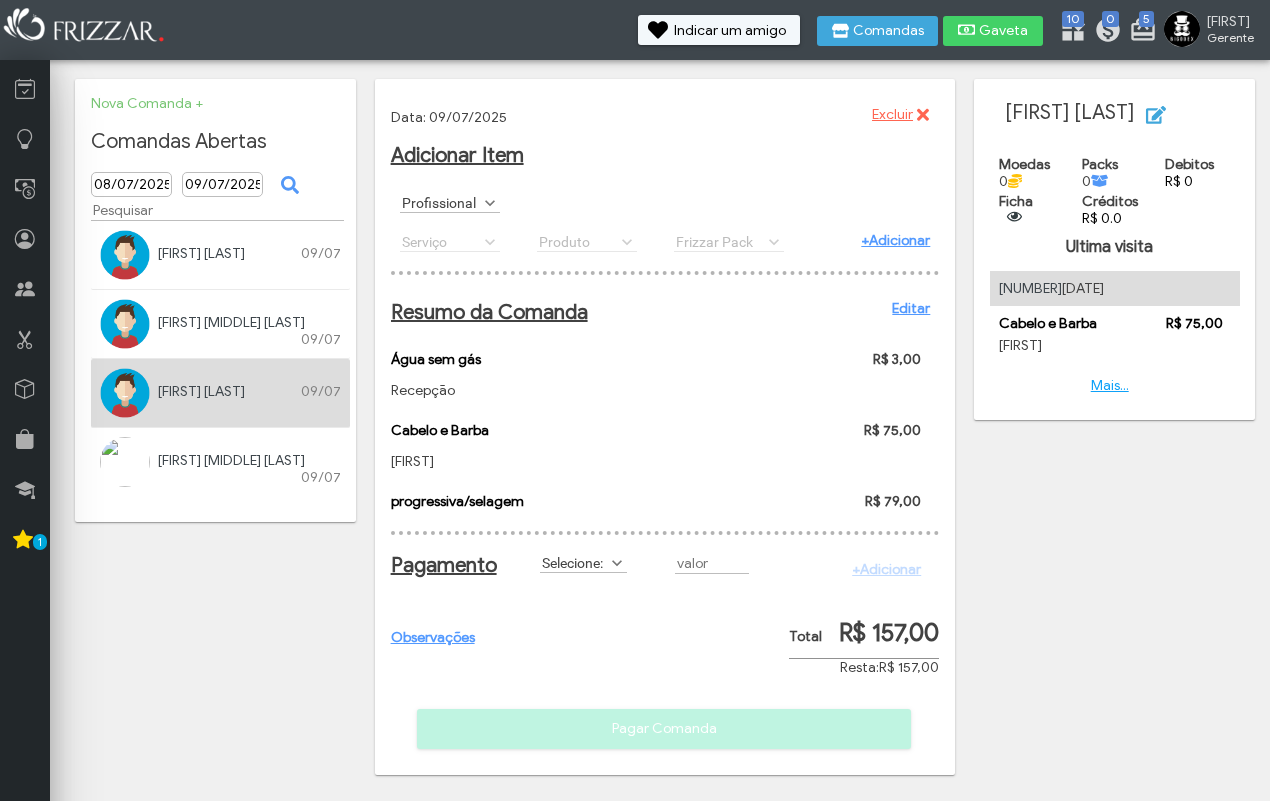 scroll, scrollTop: 0, scrollLeft: 0, axis: both 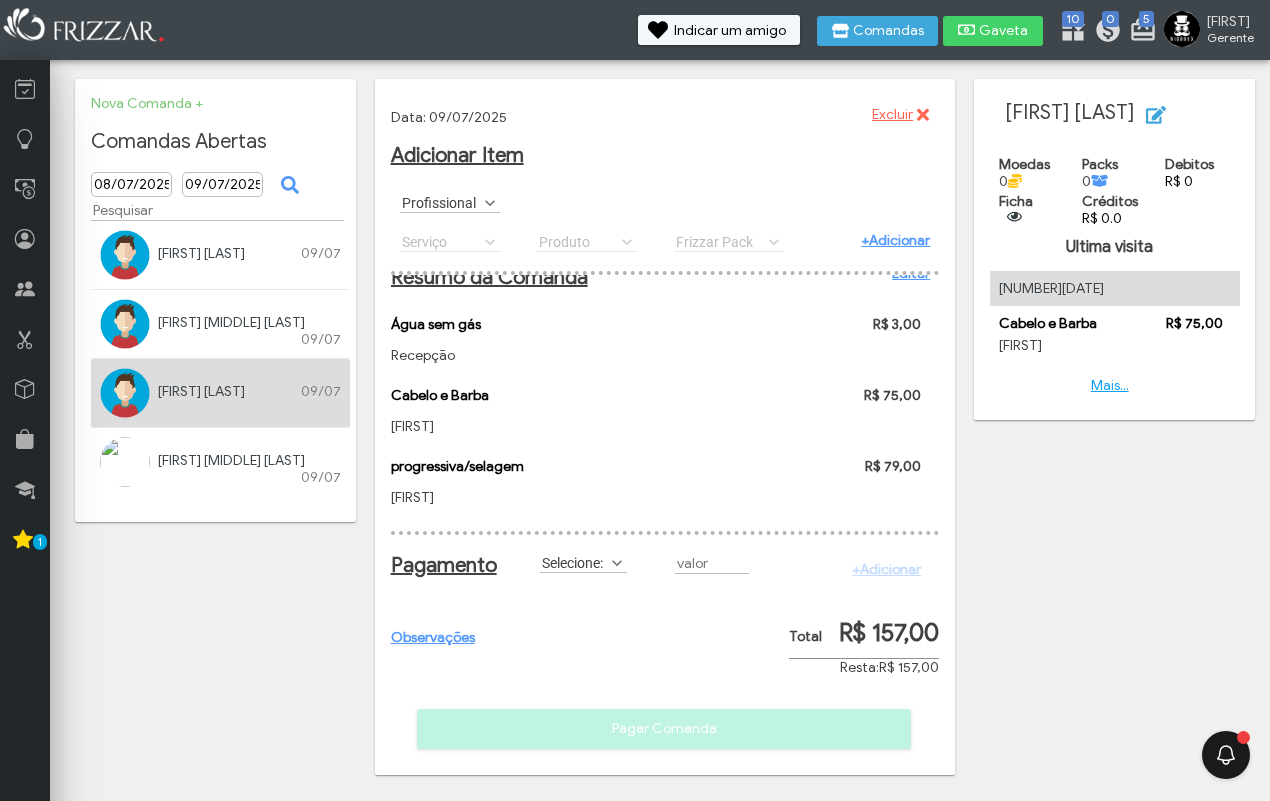 click on "Selecione:" at bounding box center [574, 562] 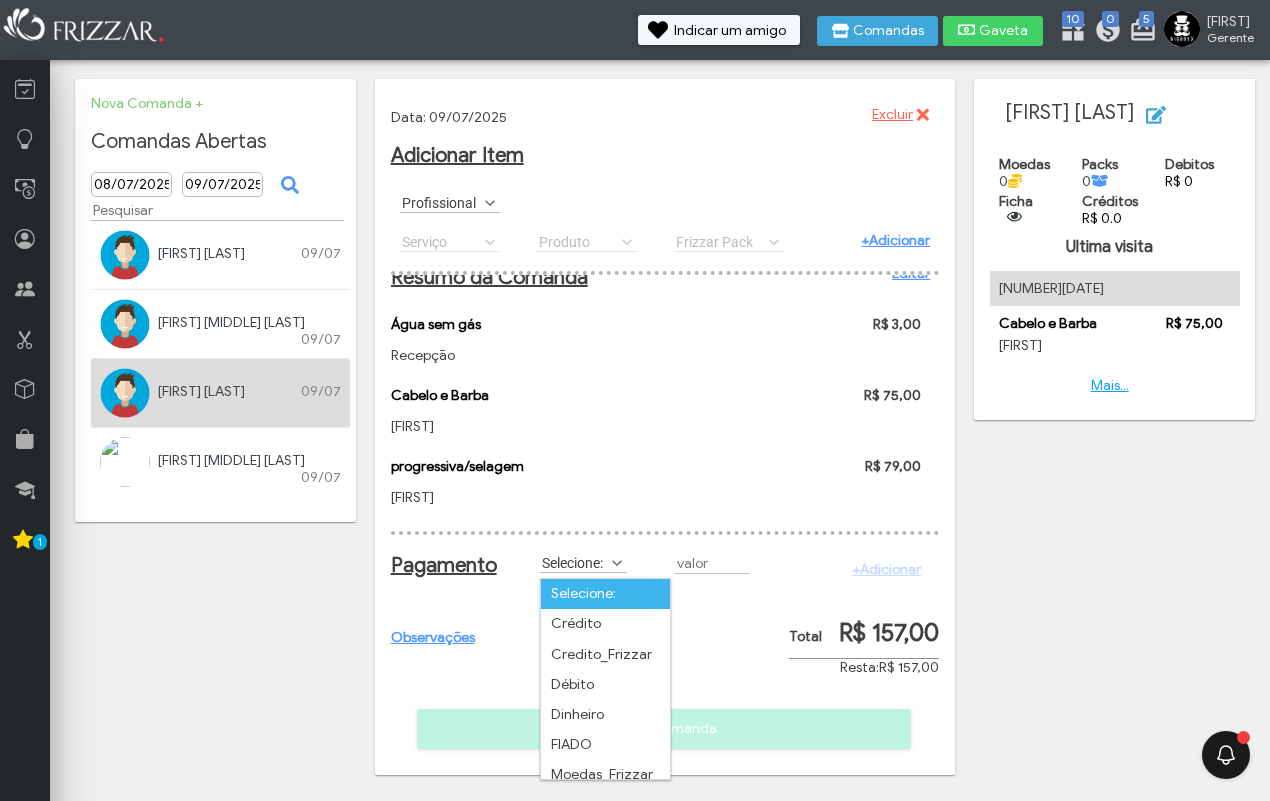 scroll, scrollTop: 10, scrollLeft: 85, axis: both 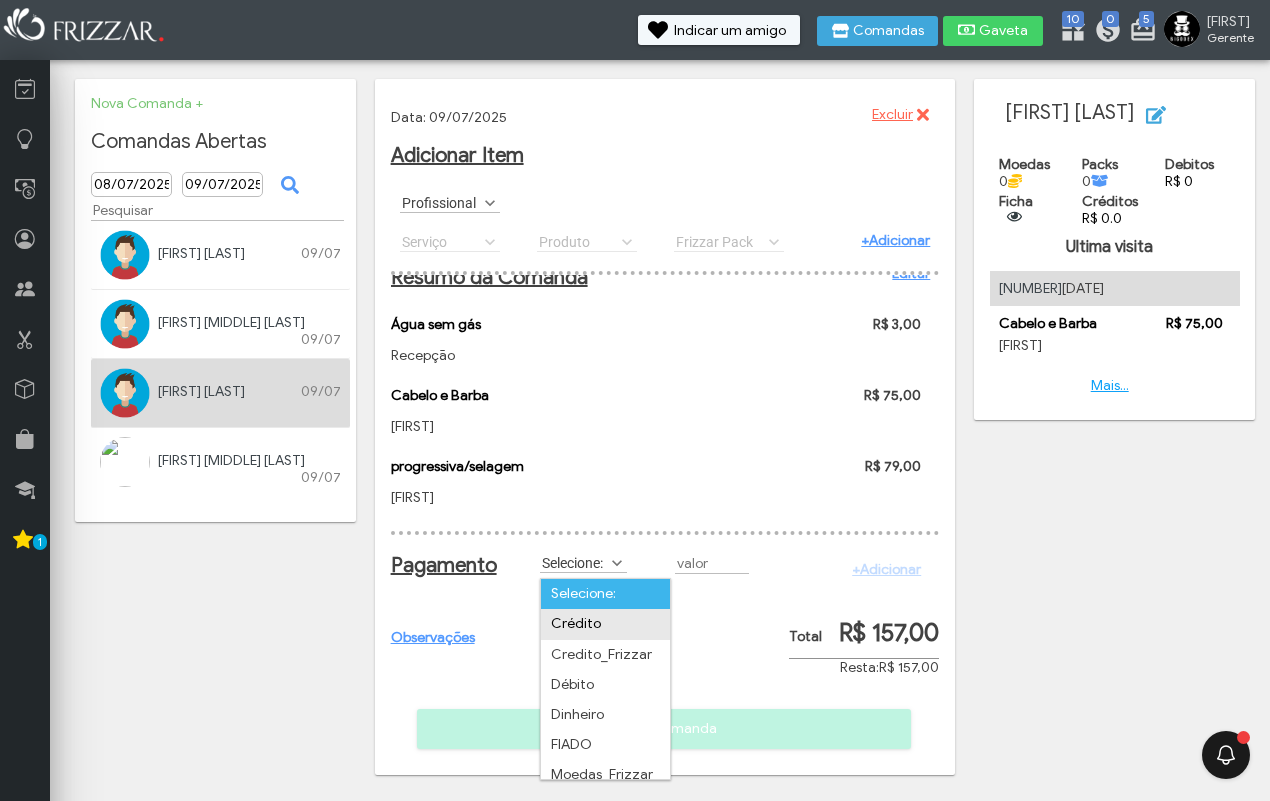 drag, startPoint x: 598, startPoint y: 625, endPoint x: 623, endPoint y: 617, distance: 26.24881 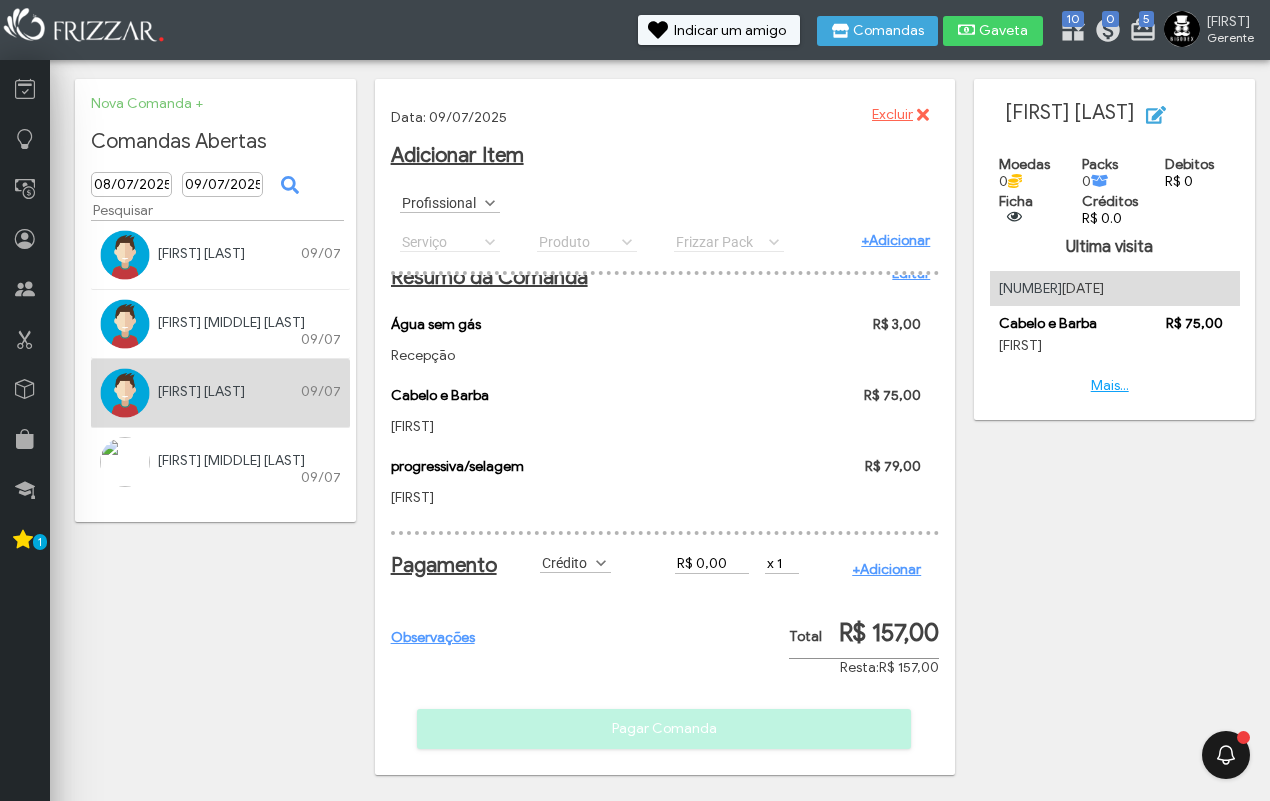 click on "R$ 0,00" at bounding box center (712, 563) 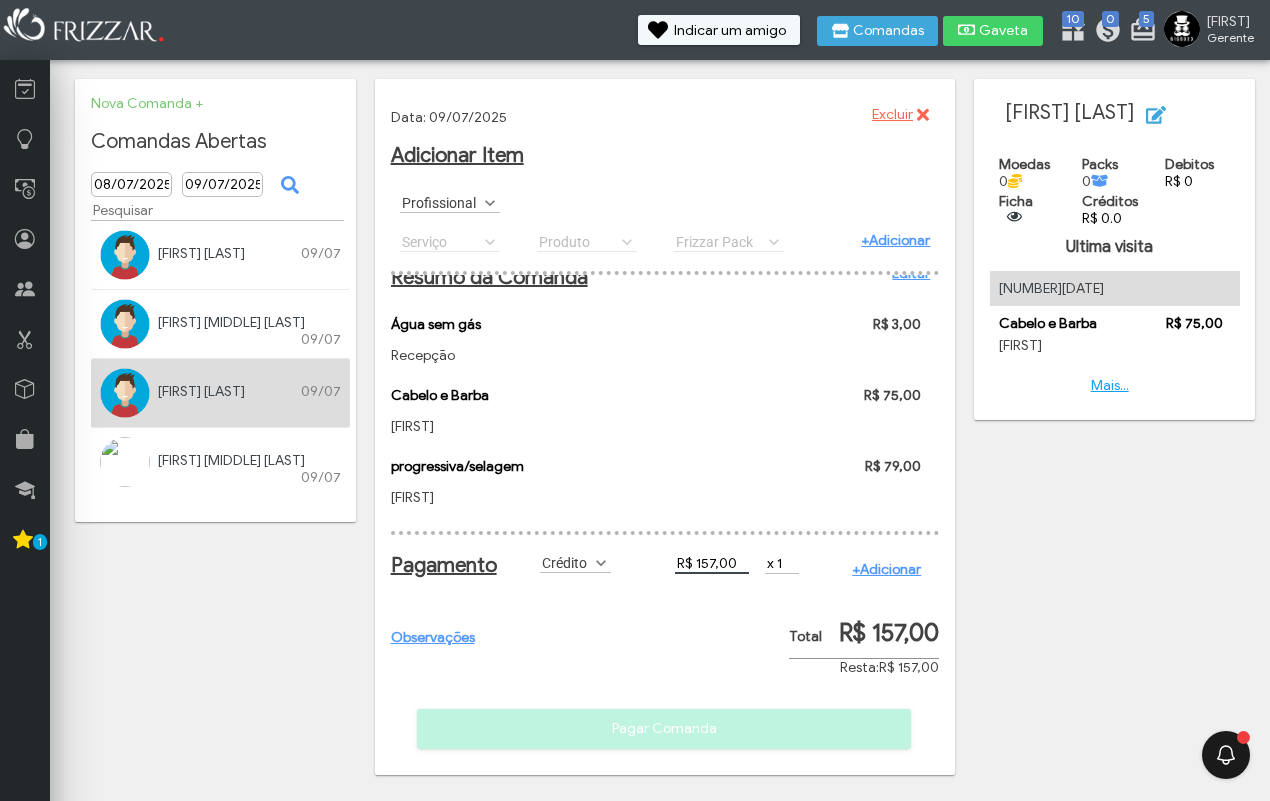 click on "+Adicionar" at bounding box center (886, 569) 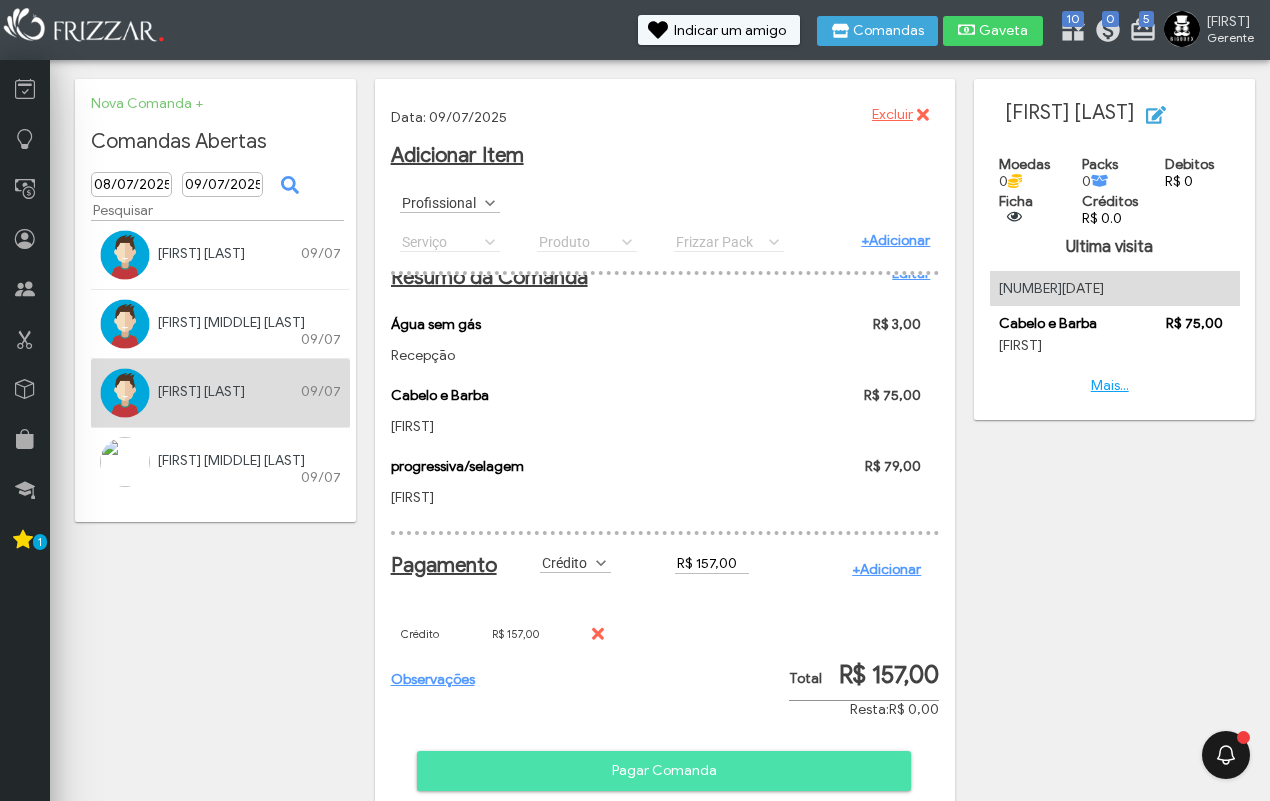 click on "Pagar Comanda" at bounding box center (664, 771) 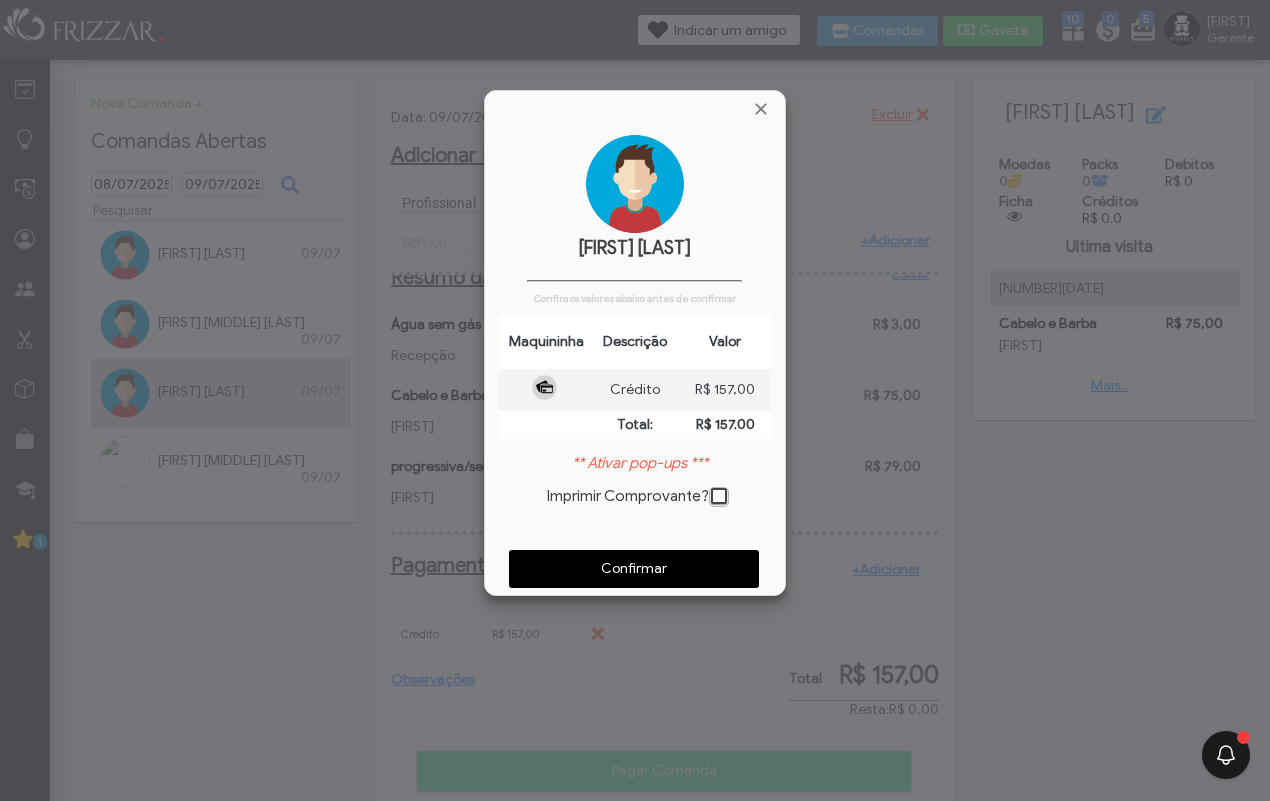 scroll, scrollTop: 8, scrollLeft: 10, axis: both 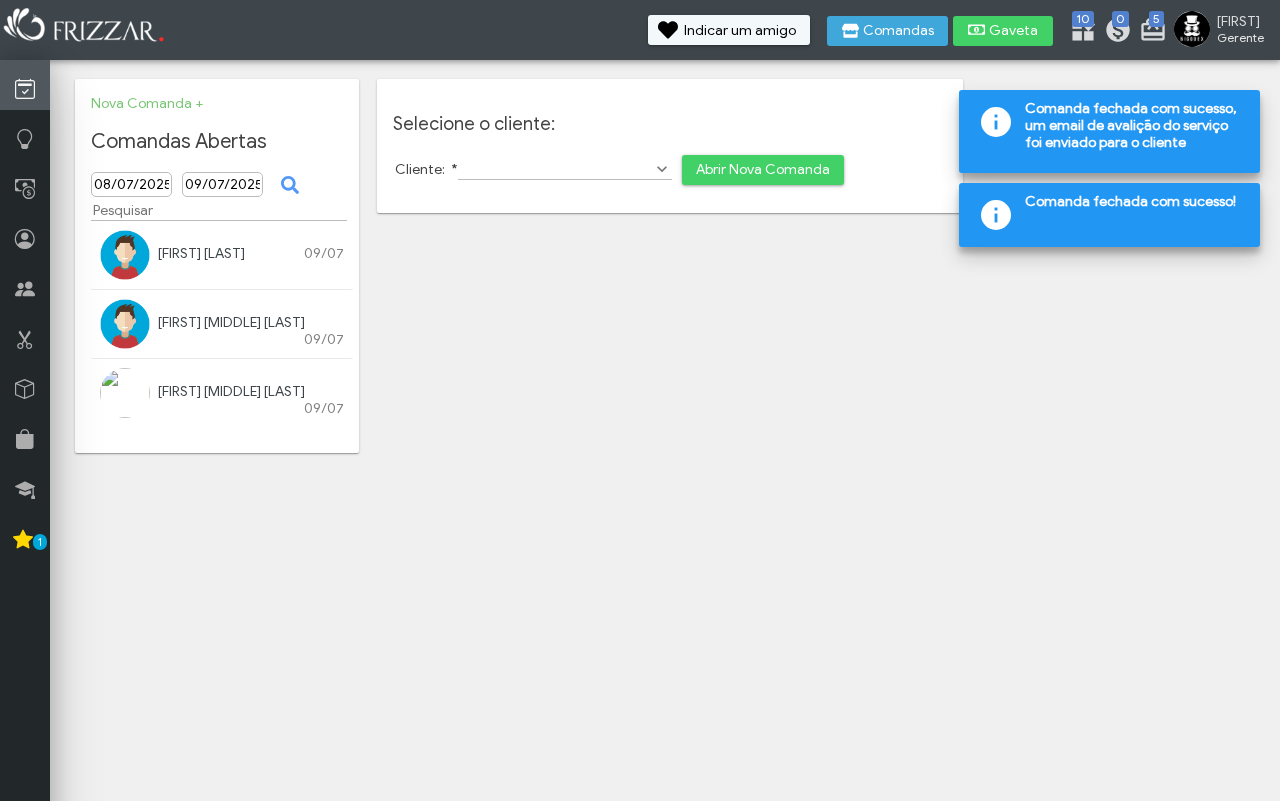 click at bounding box center (25, 89) 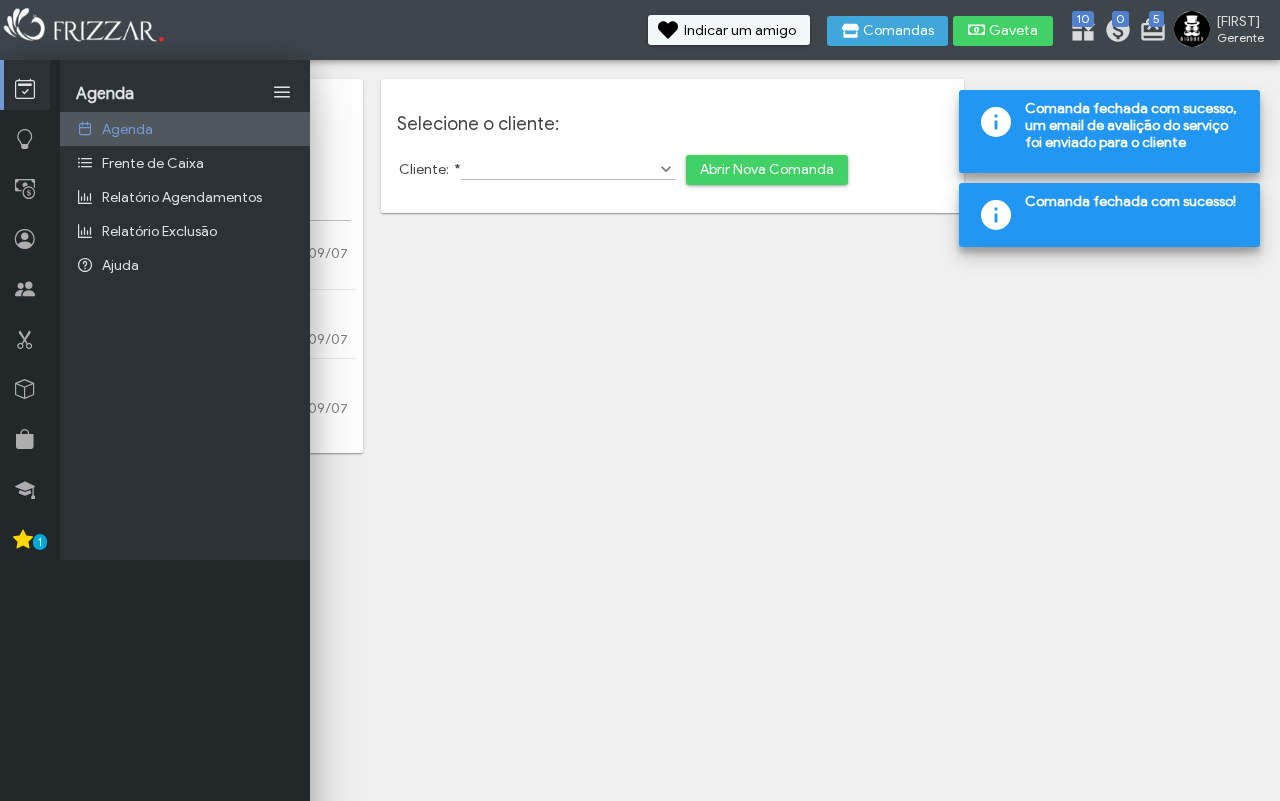 click on "Agenda" at bounding box center (127, 129) 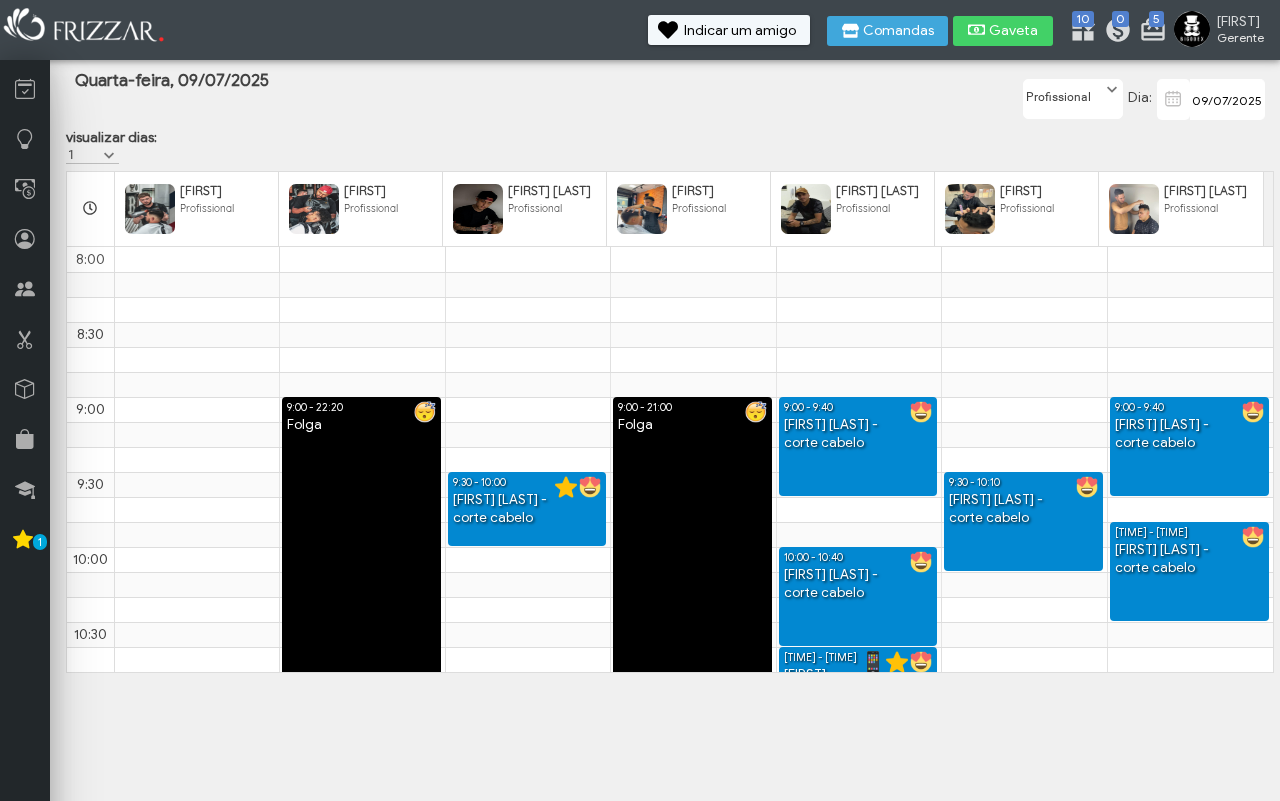 scroll, scrollTop: 0, scrollLeft: 0, axis: both 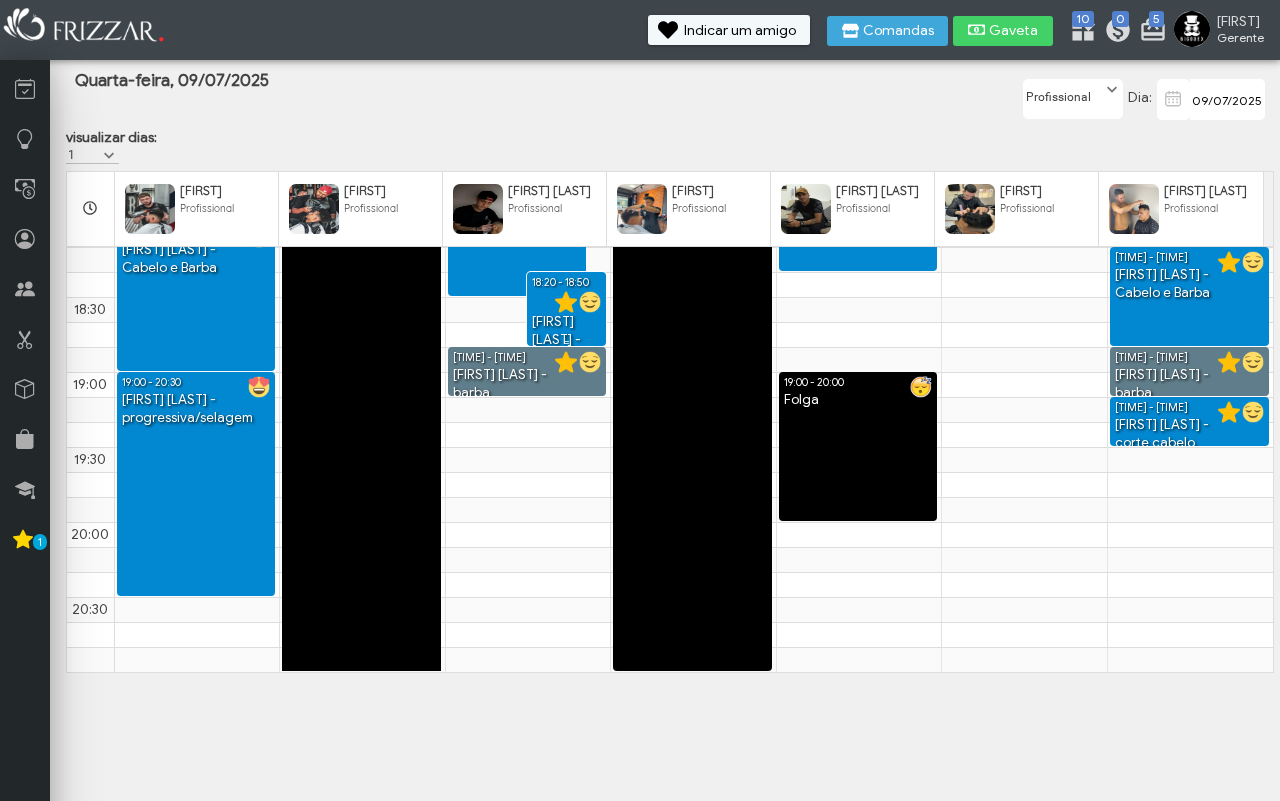 click on "Bruno Thiago de Meneses  - corte cabelo" at bounding box center [566, 339] 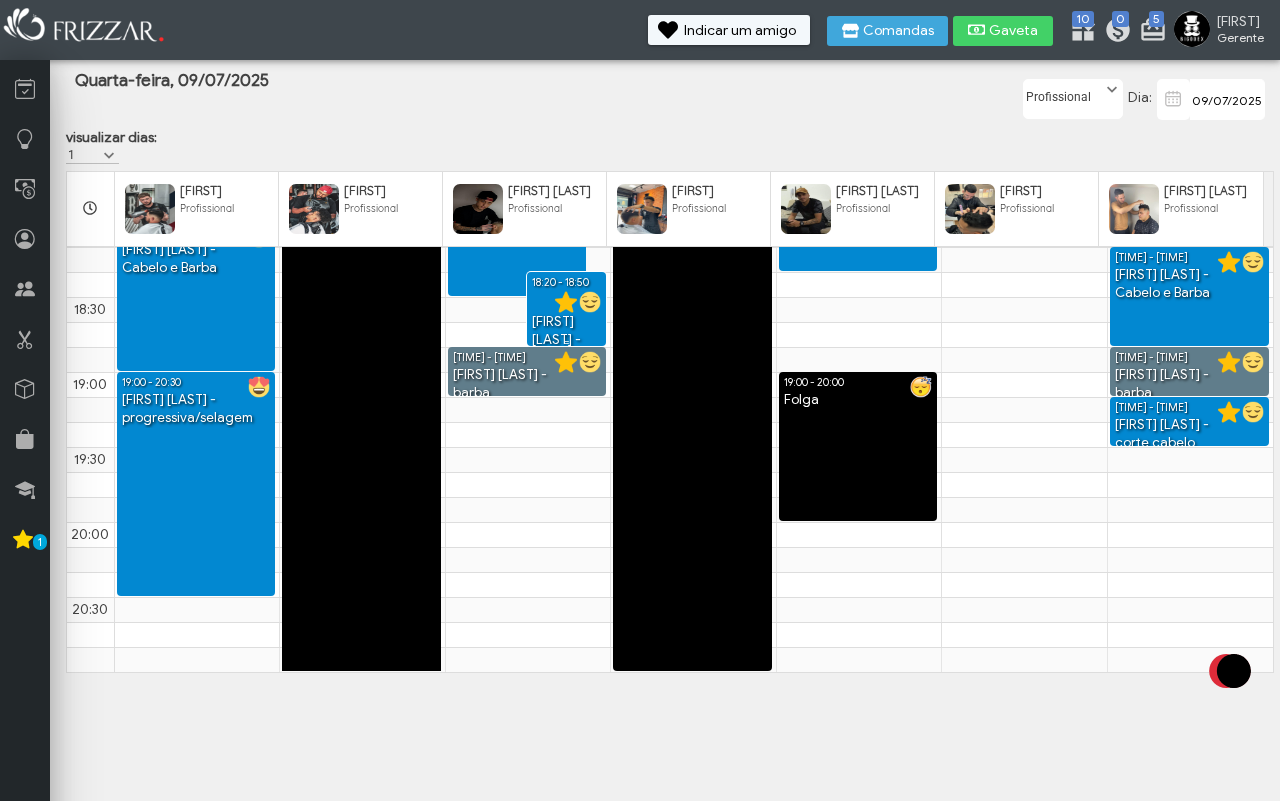 scroll, scrollTop: 0, scrollLeft: 0, axis: both 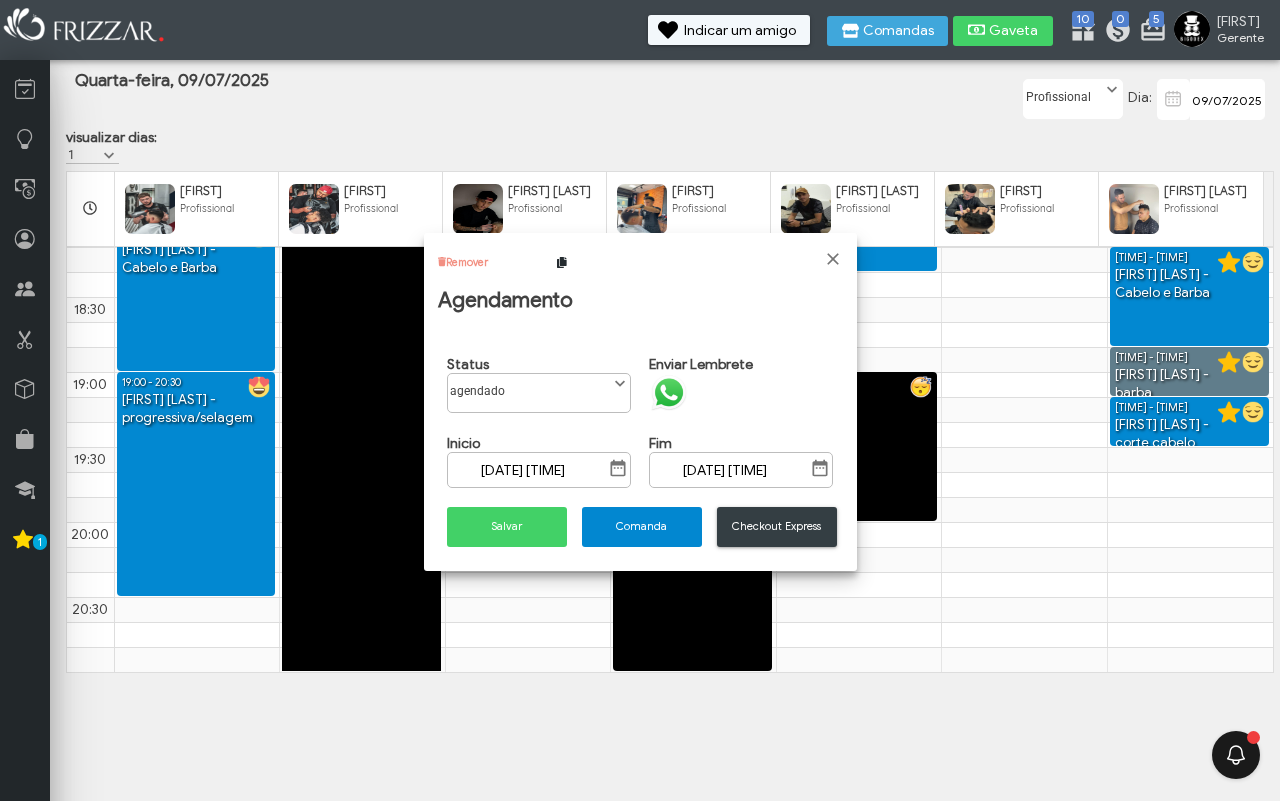 click on "Checkout Express" at bounding box center [777, 526] 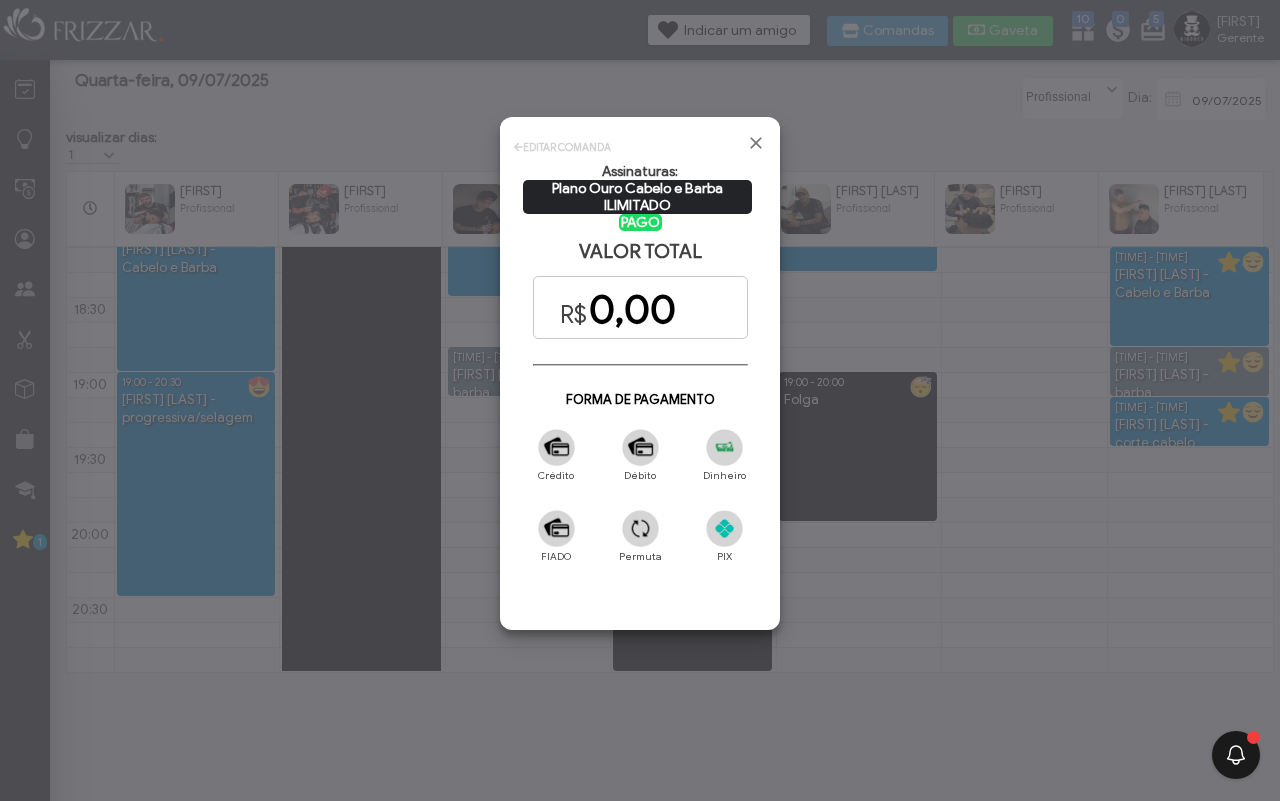 click at bounding box center [640, 447] 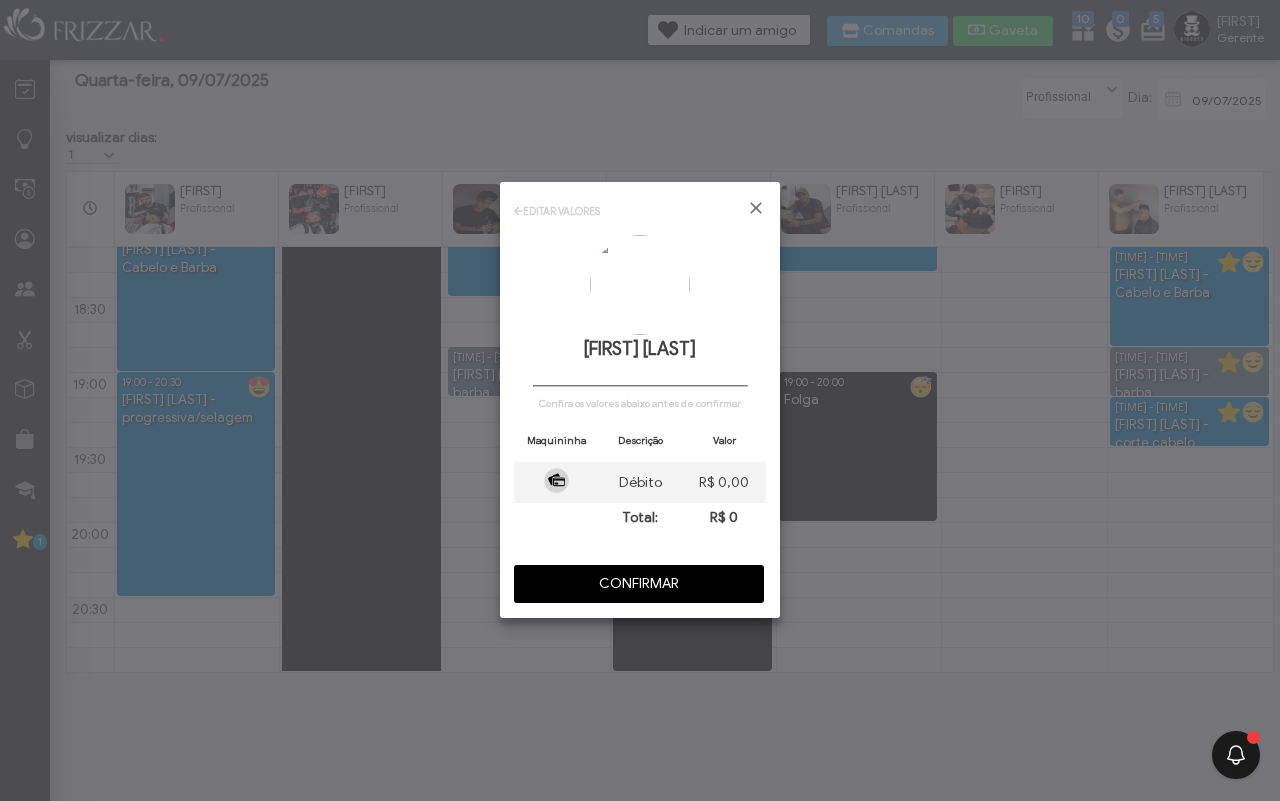 click on "CONFIRMAR" at bounding box center [639, 584] 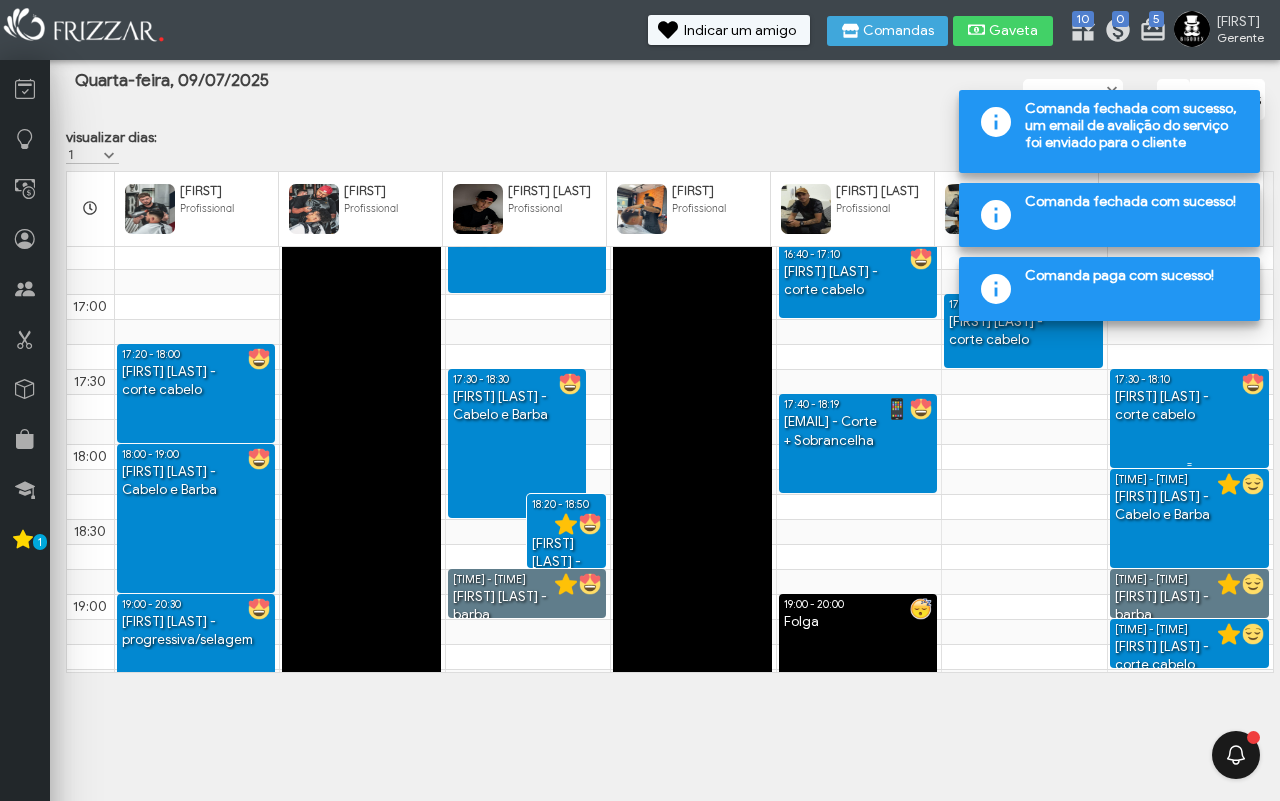 scroll, scrollTop: 1376, scrollLeft: 0, axis: vertical 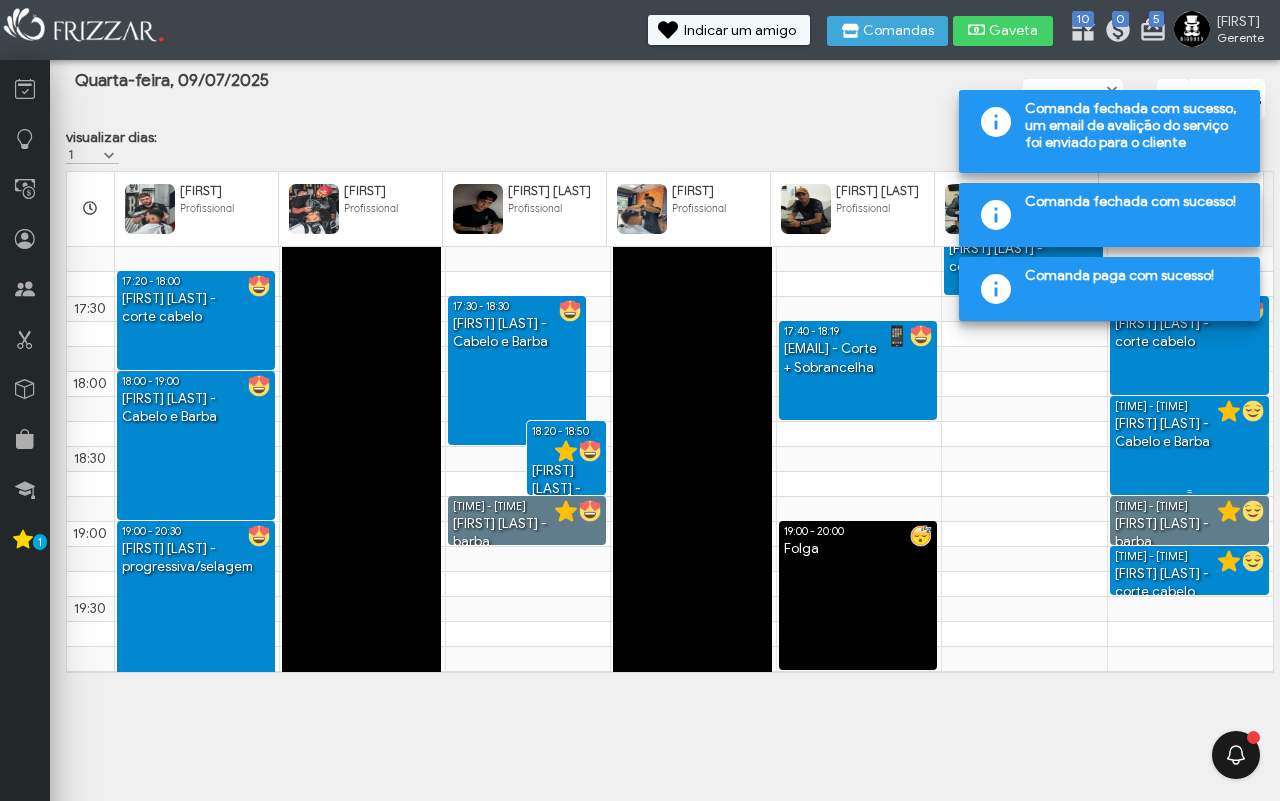 click on "Daniel Hansen - Cabelo e Barba" at bounding box center (1189, 433) 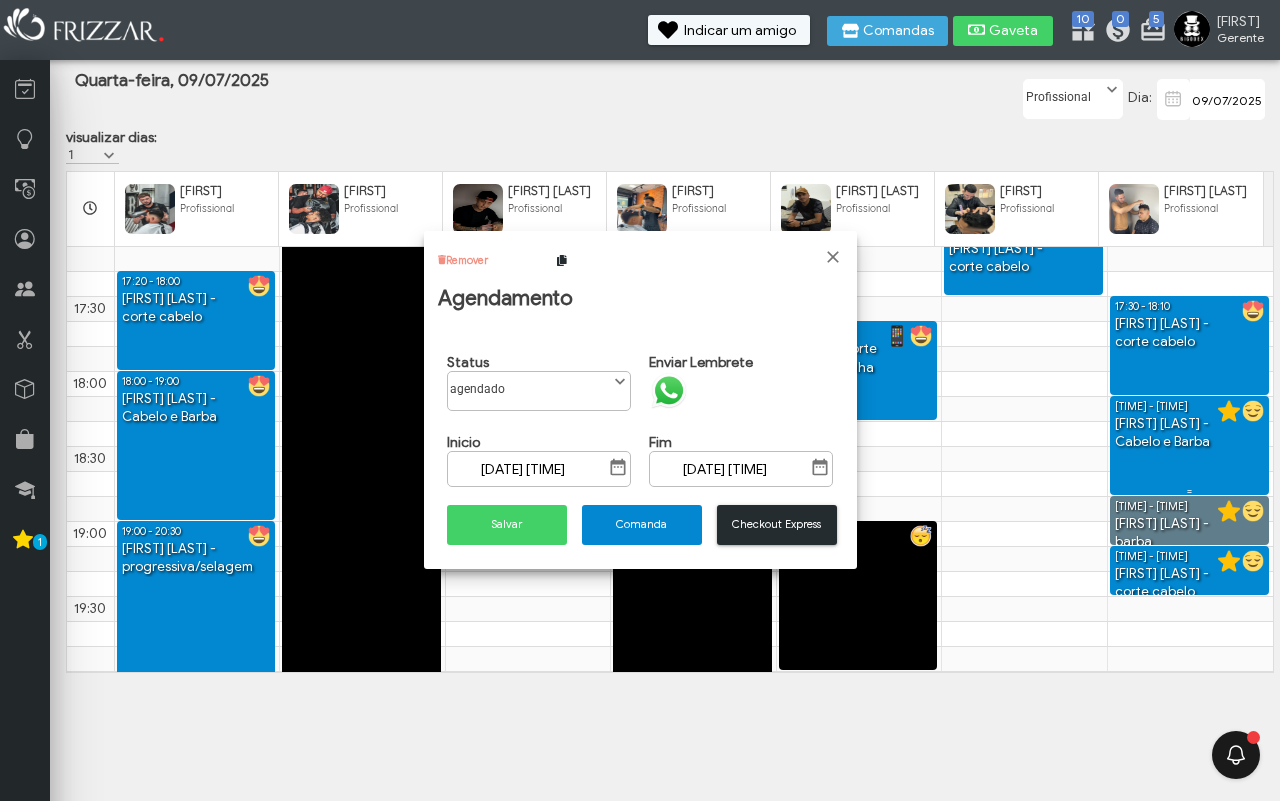 scroll, scrollTop: 10, scrollLeft: 85, axis: both 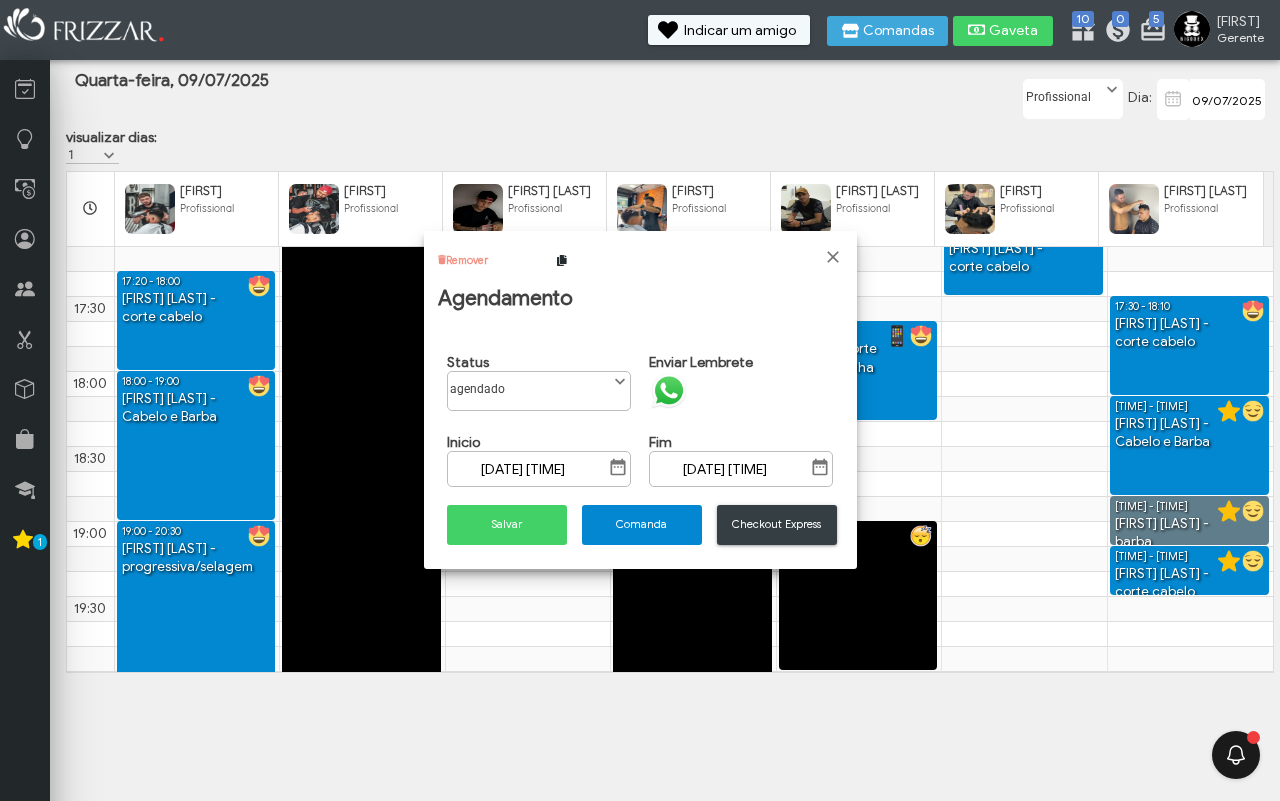 click on "Checkout Express" at bounding box center (777, 524) 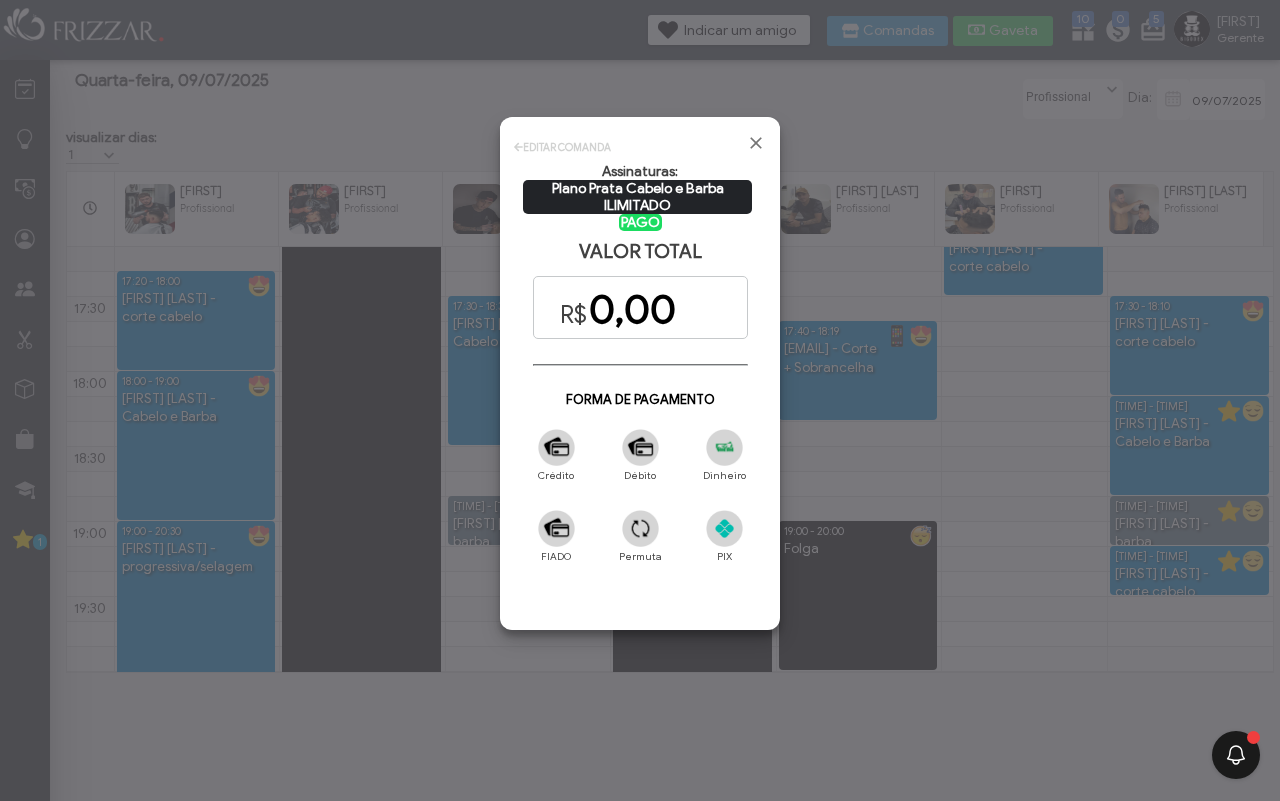 click at bounding box center (640, 447) 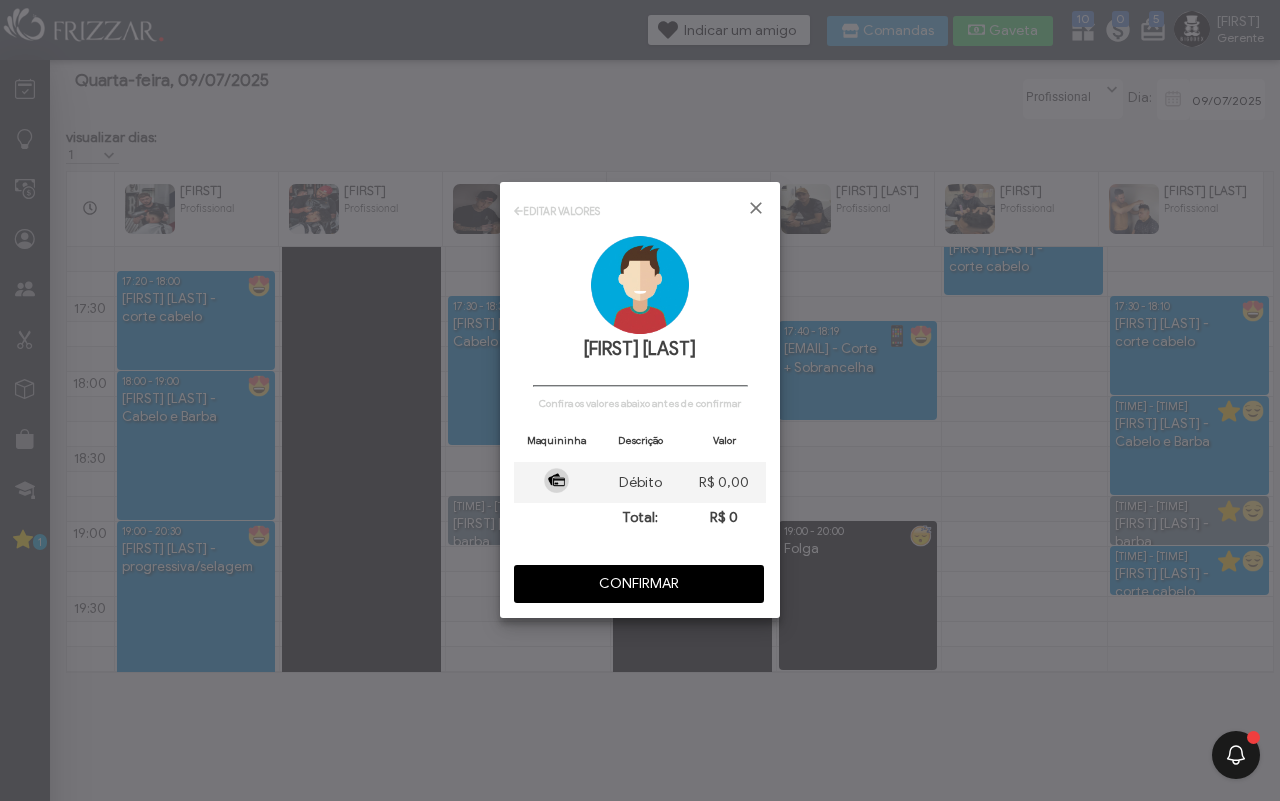 click on "CONFIRMAR" at bounding box center (639, 584) 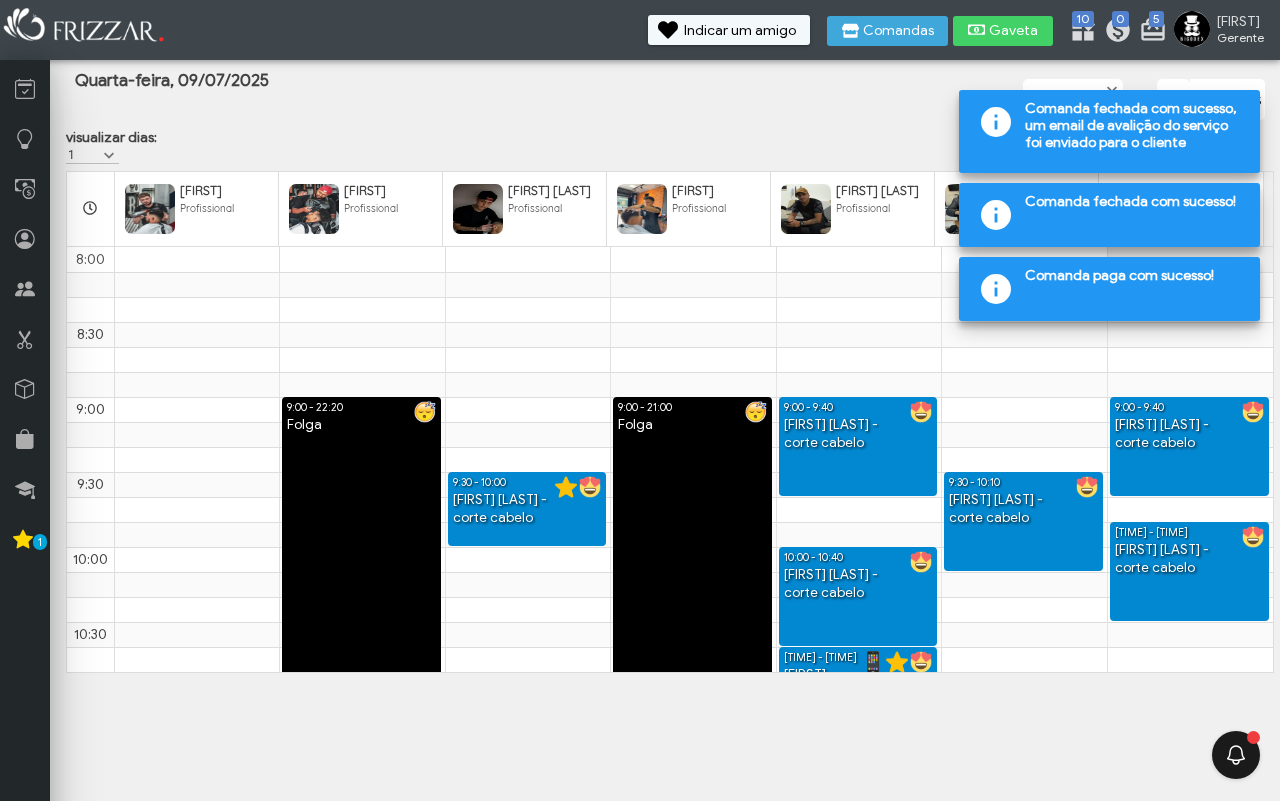 scroll, scrollTop: 1501, scrollLeft: 0, axis: vertical 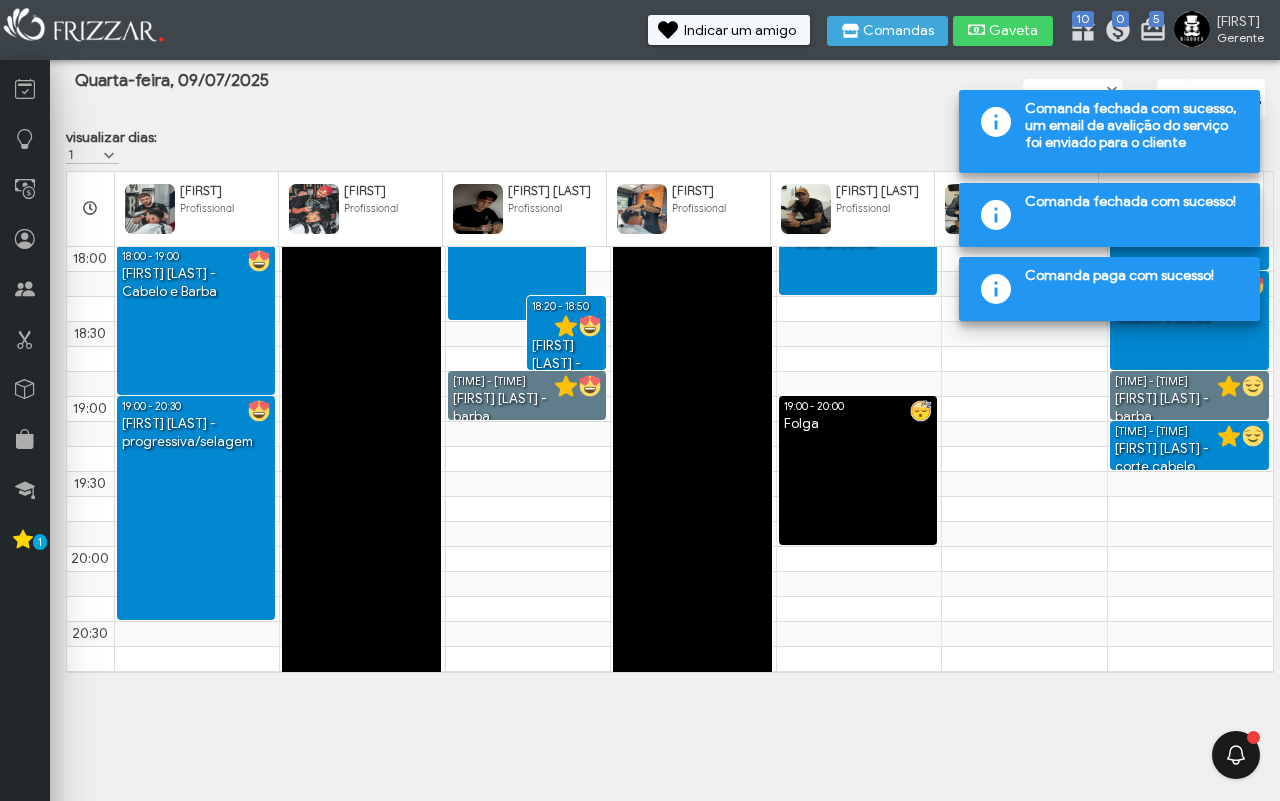 click on "[TIME] - [TIME]" at bounding box center [1189, 430] 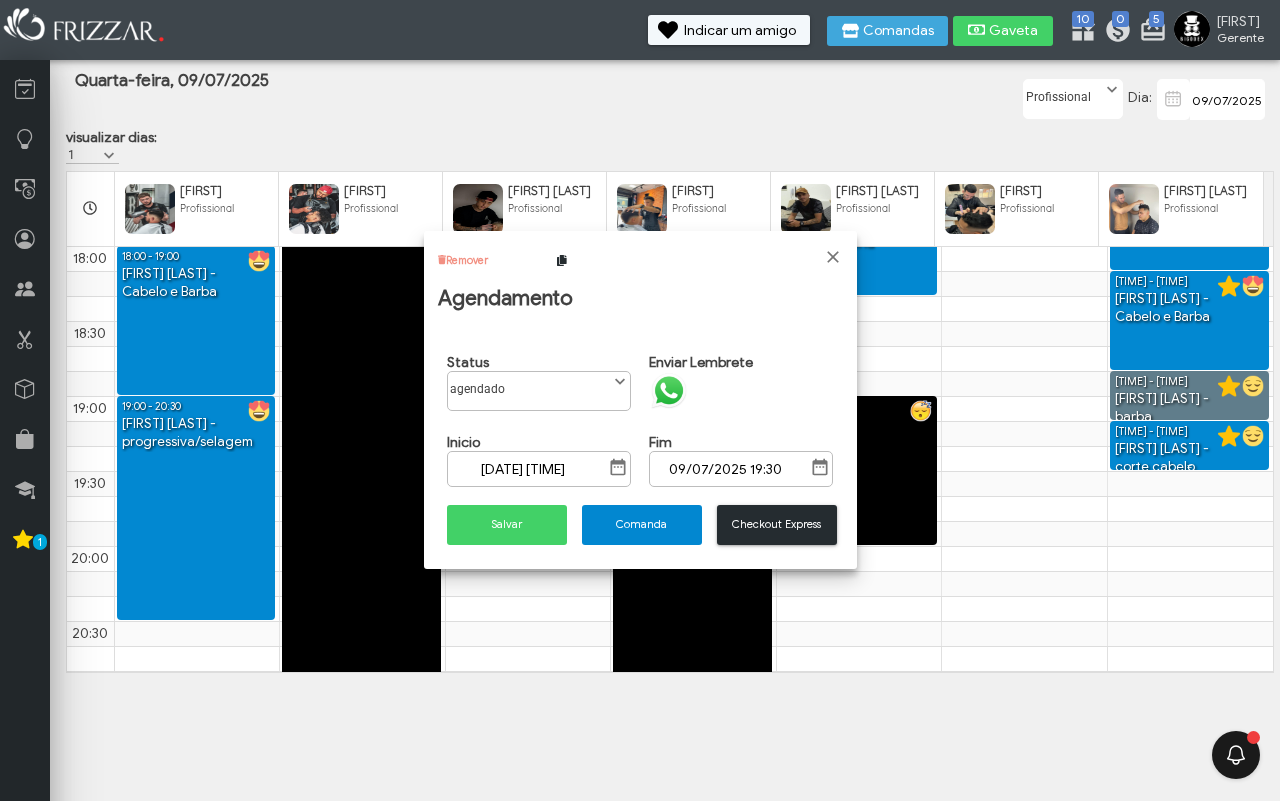 scroll, scrollTop: 10, scrollLeft: 85, axis: both 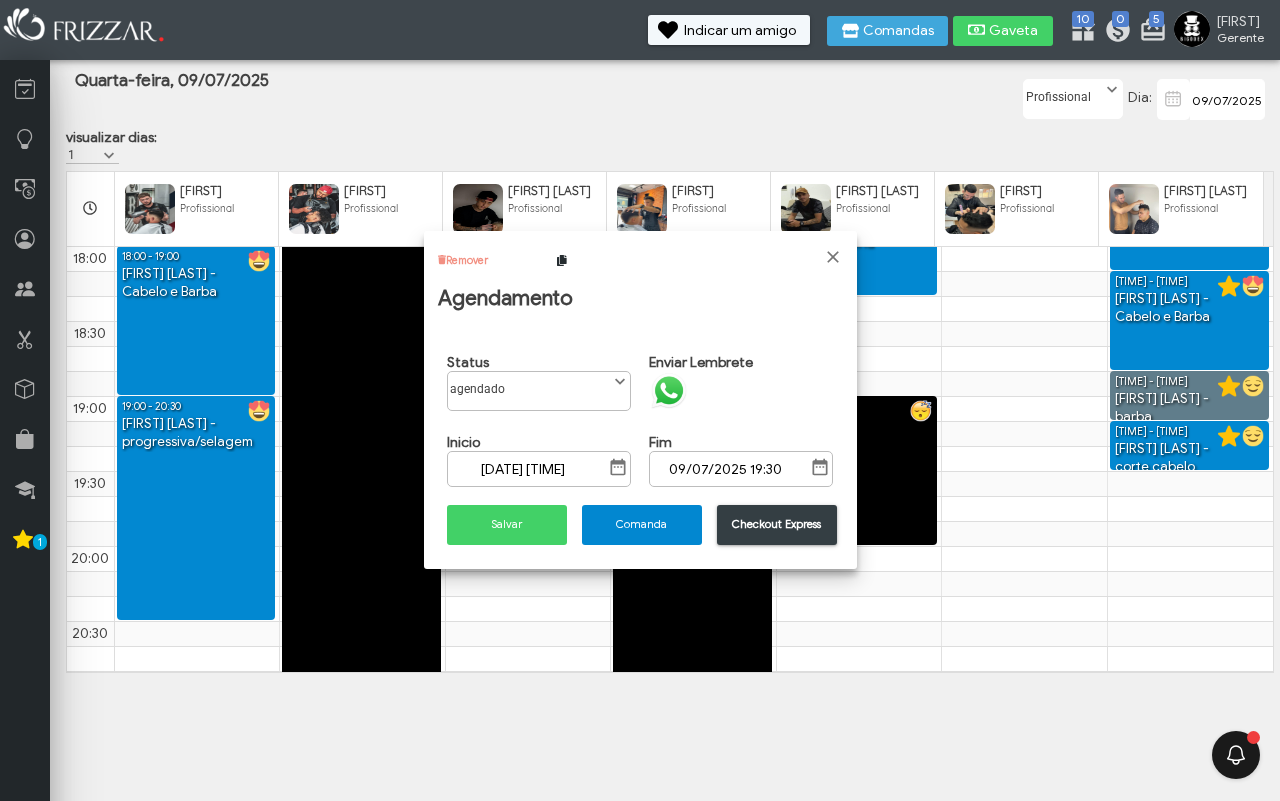 click on "Checkout Express" at bounding box center (777, 525) 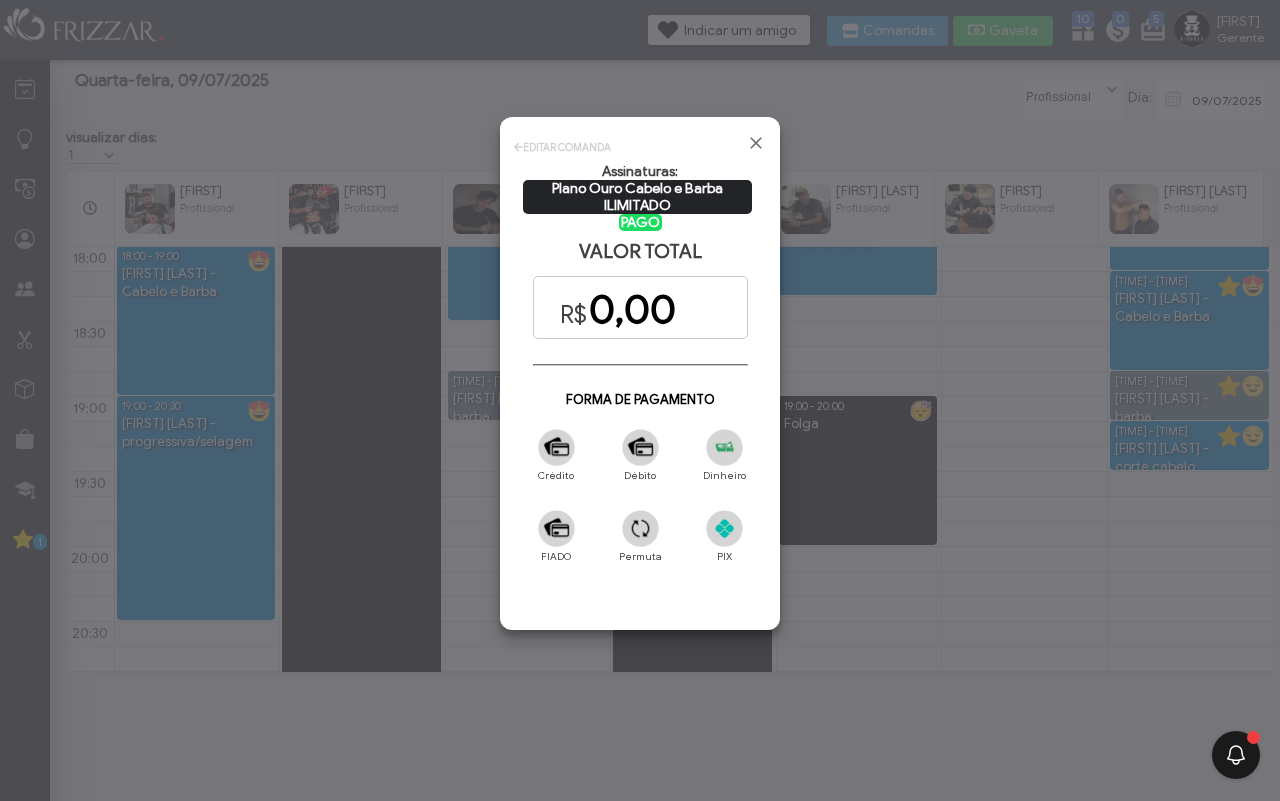 click at bounding box center (640, 447) 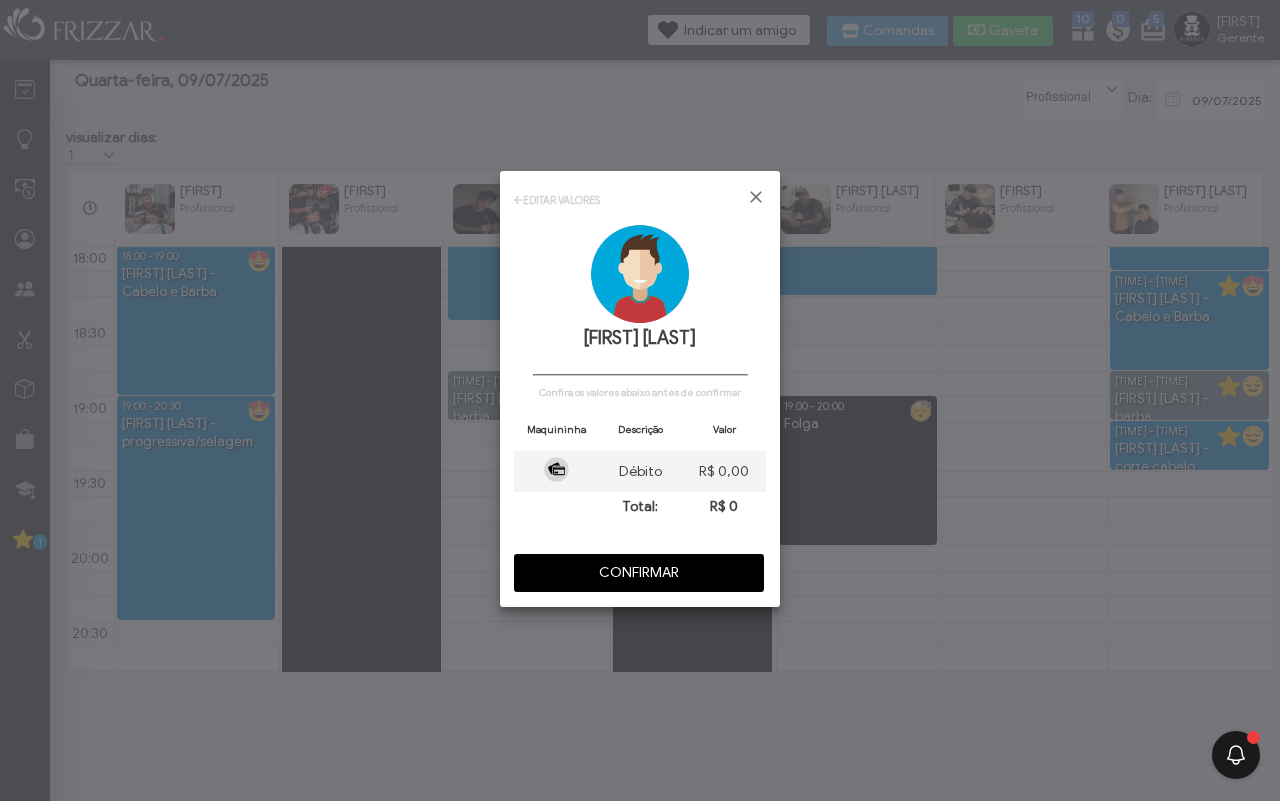click on "CONFIRMAR" at bounding box center (639, 573) 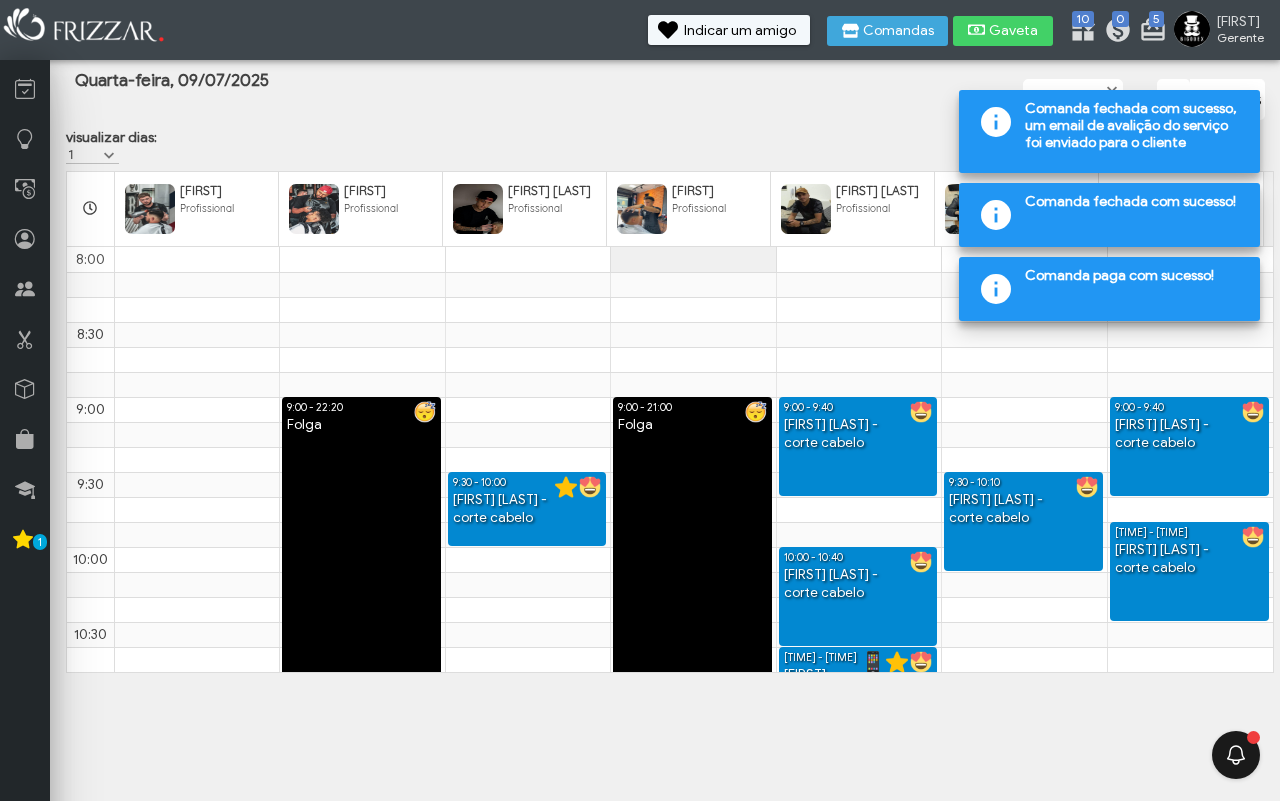 scroll, scrollTop: 1525, scrollLeft: 0, axis: vertical 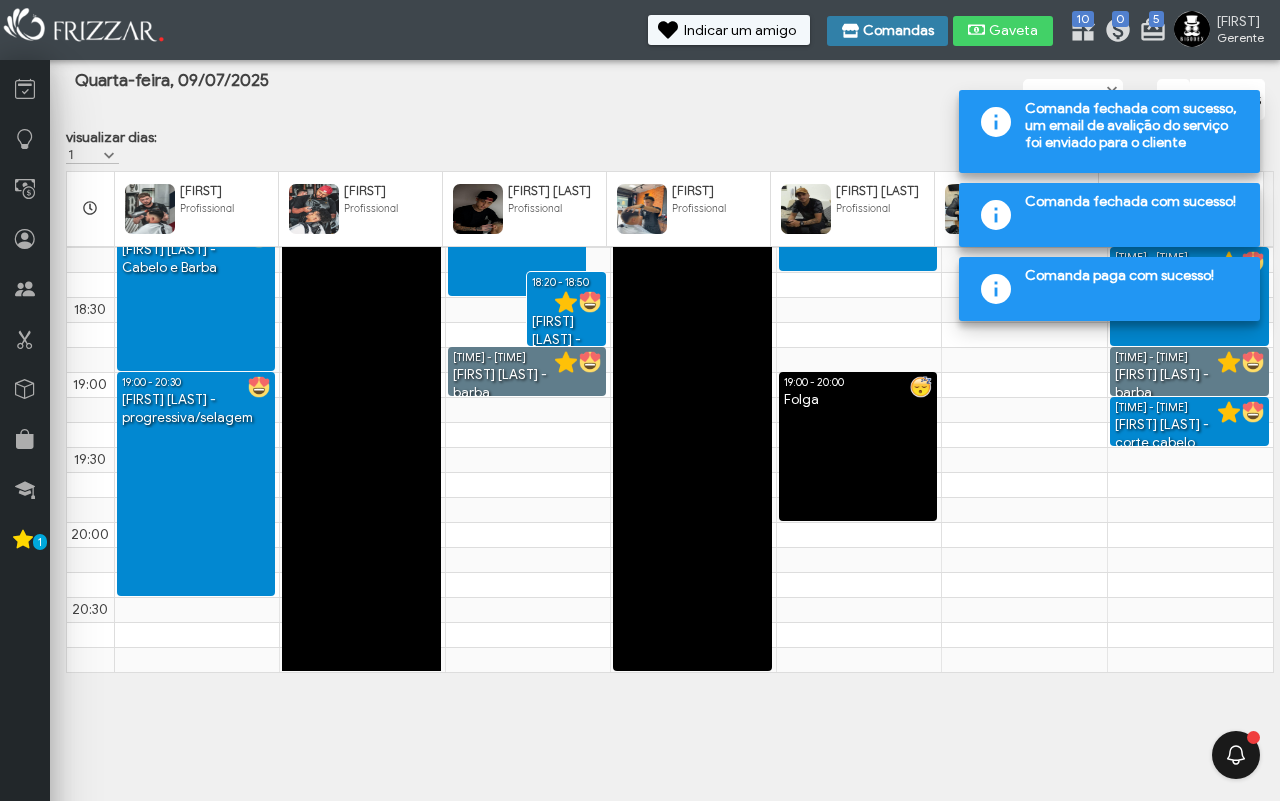 click on "Comandas" at bounding box center [898, 31] 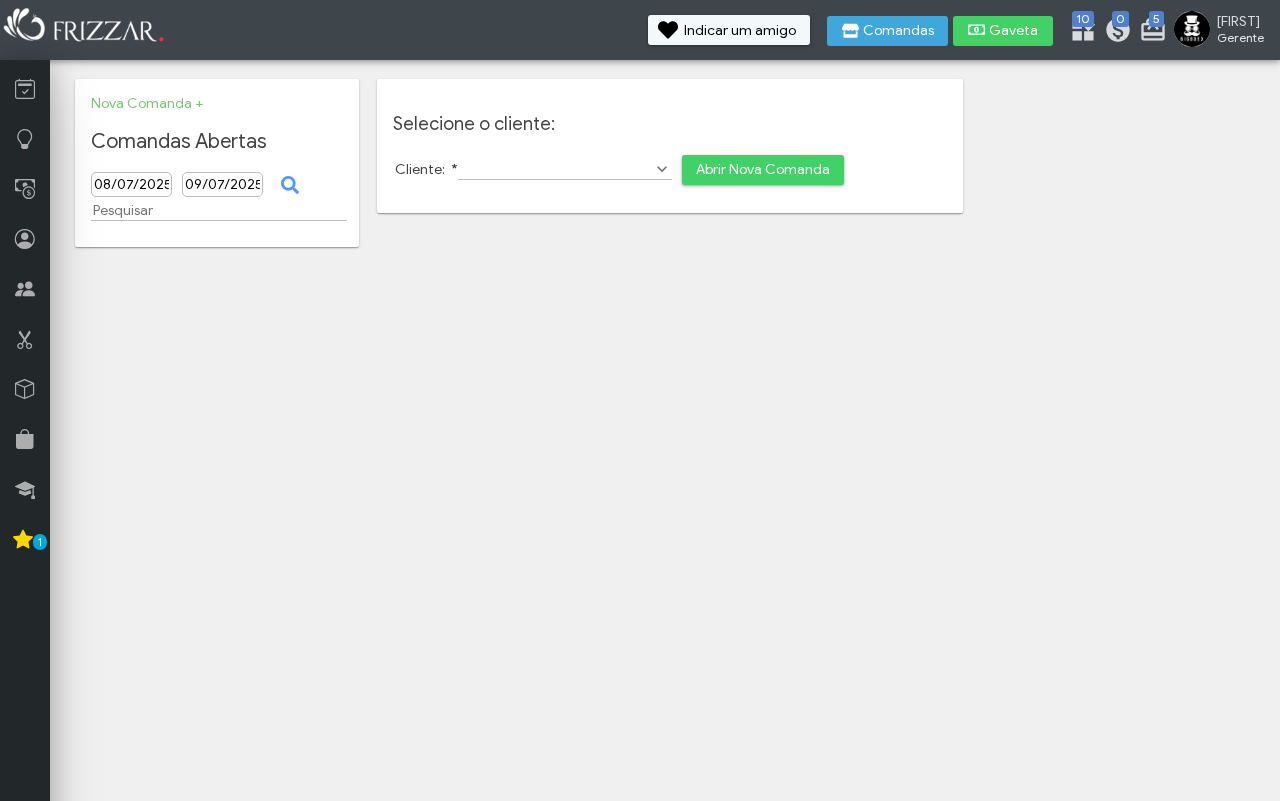 scroll, scrollTop: 0, scrollLeft: 0, axis: both 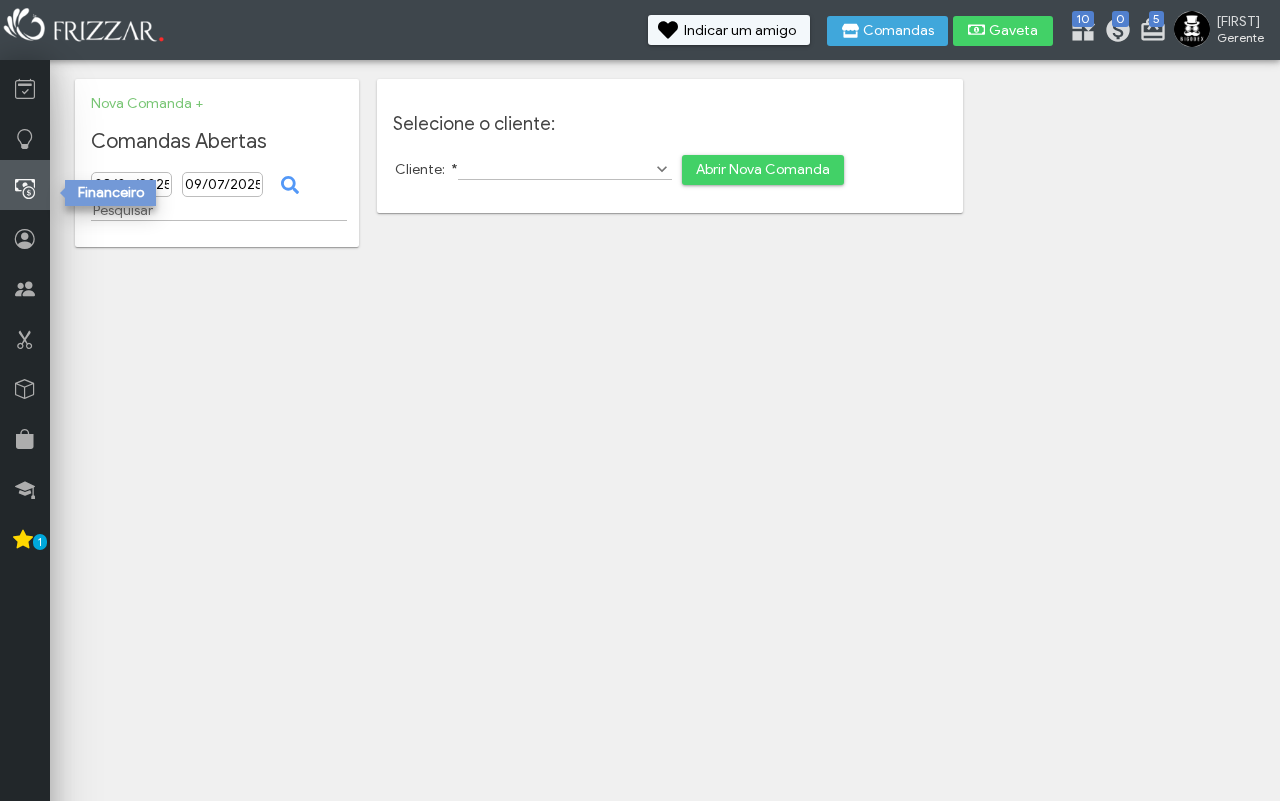 click at bounding box center (25, 185) 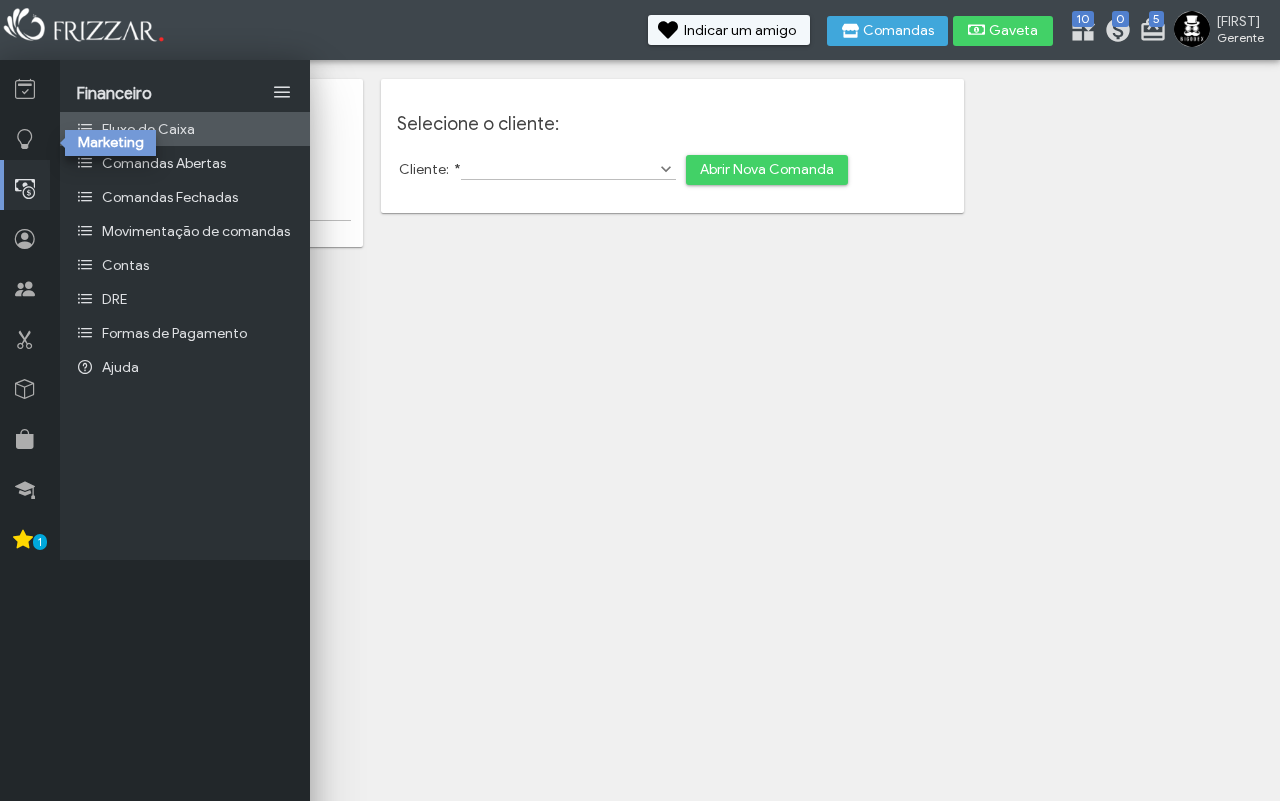 scroll, scrollTop: 0, scrollLeft: 0, axis: both 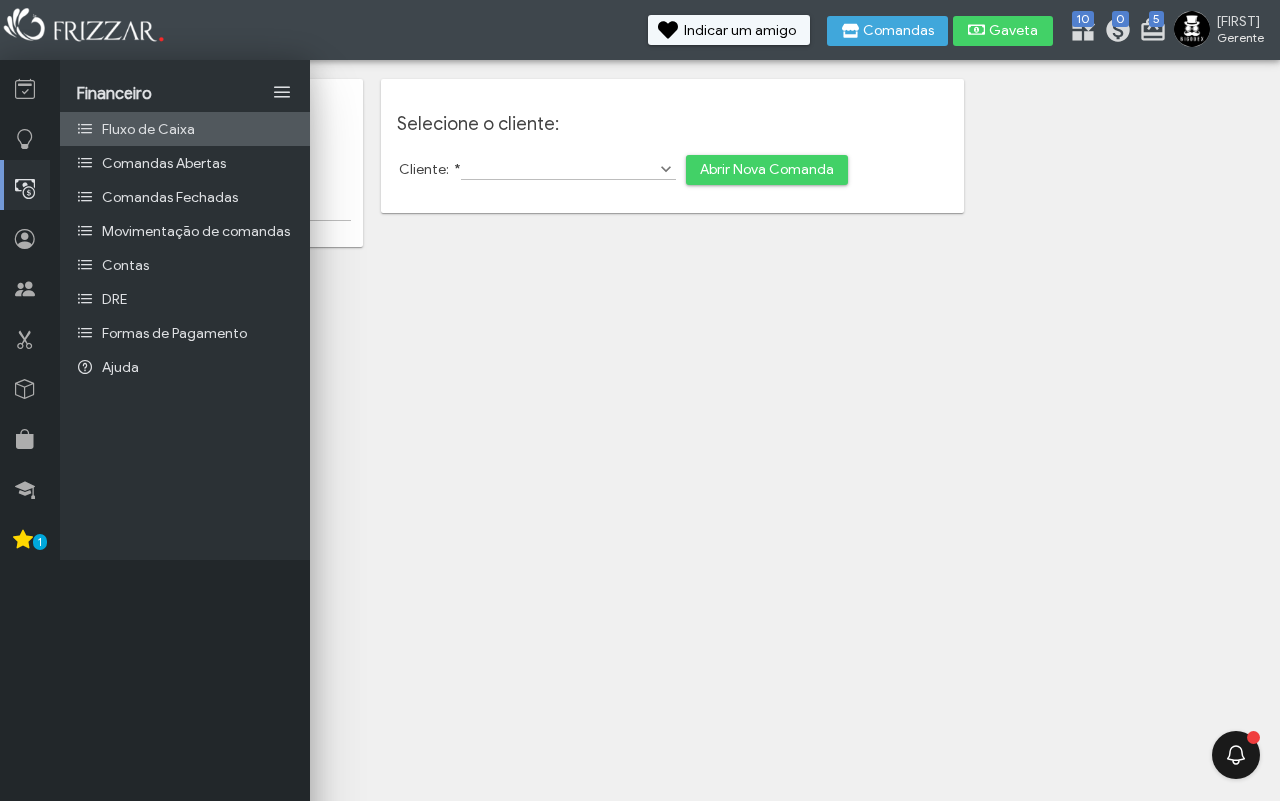 click on "Fluxo de Caixa" at bounding box center (185, 129) 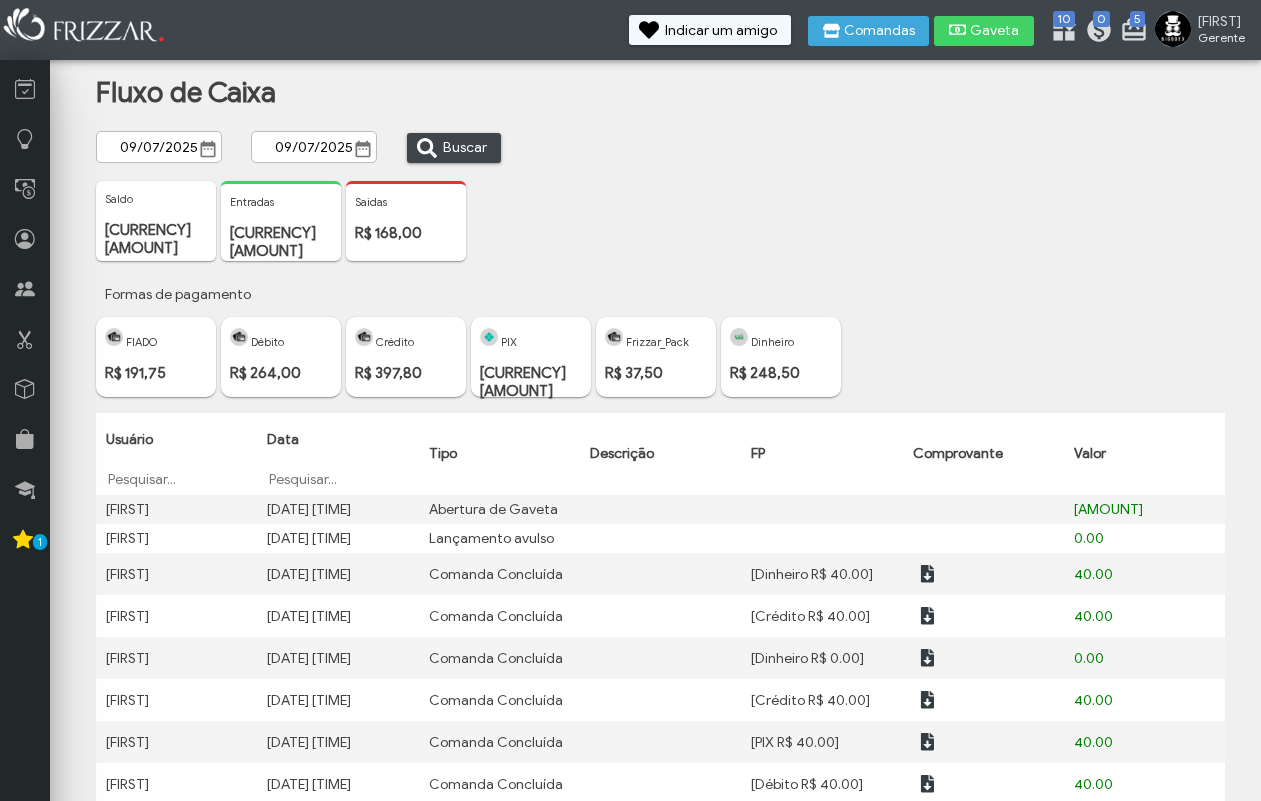 scroll, scrollTop: 0, scrollLeft: 0, axis: both 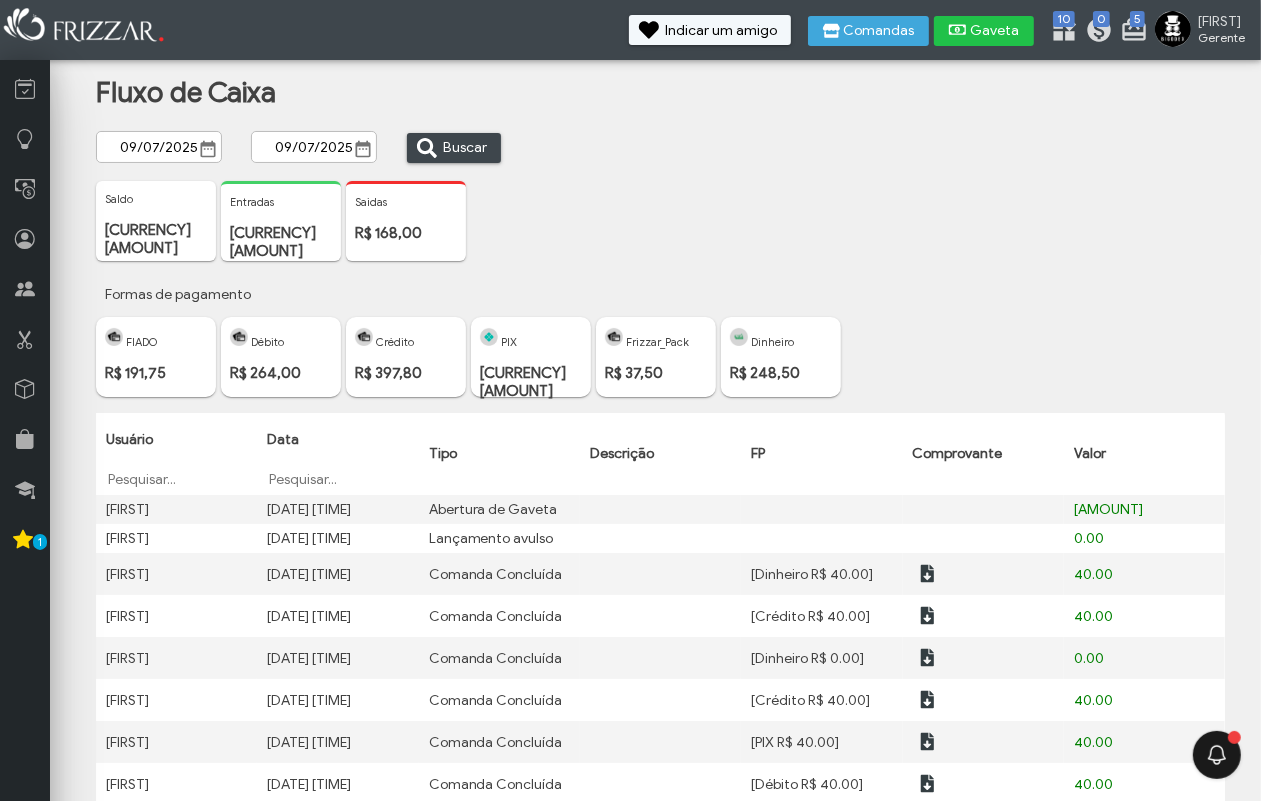 click on "Gaveta" at bounding box center [995, 31] 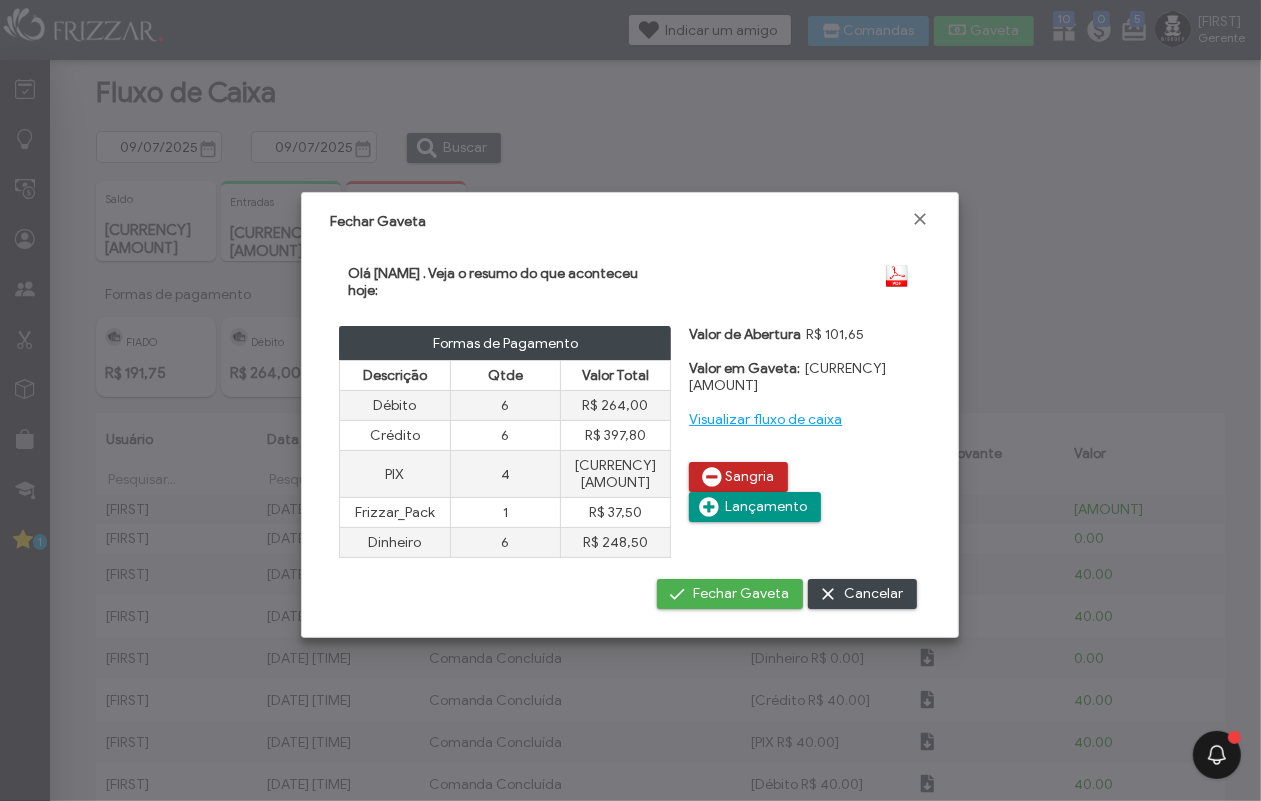 click on "Sangria" at bounding box center [749, 477] 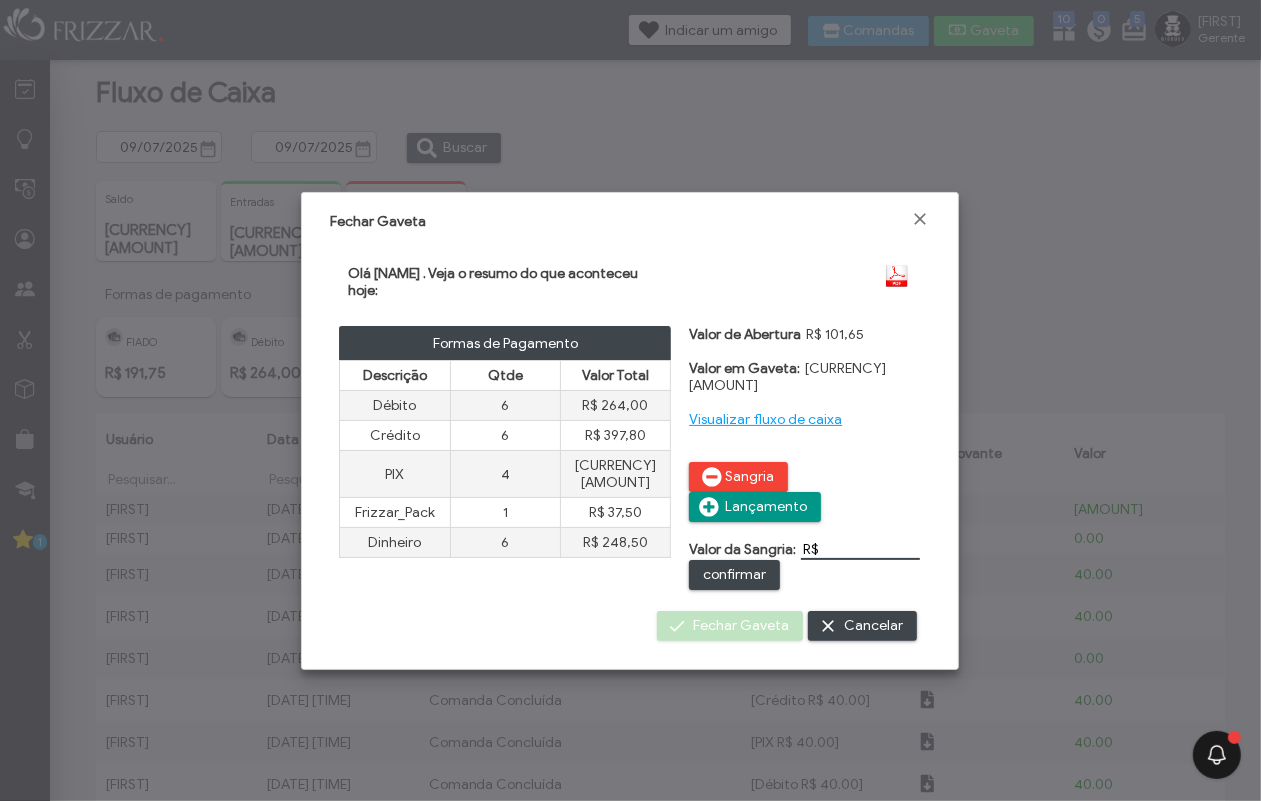 click on "R$" at bounding box center [860, 549] 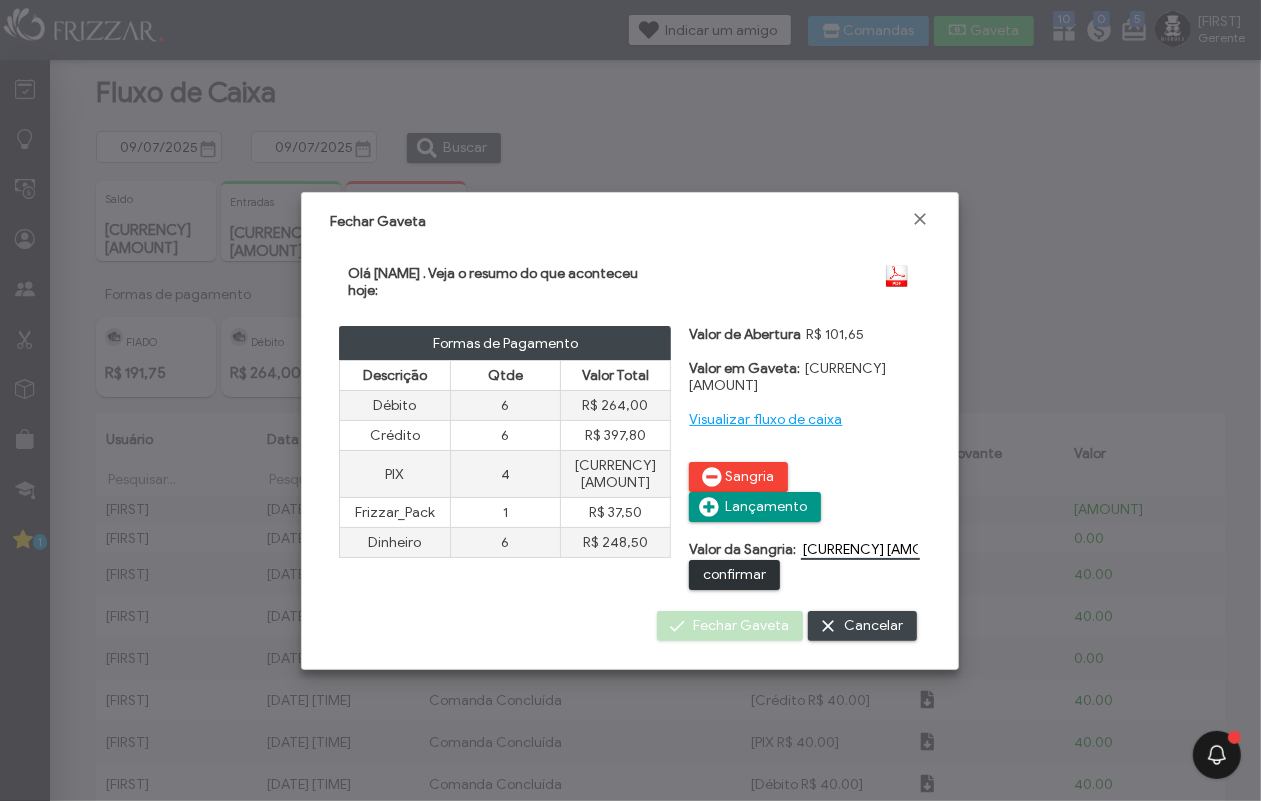 click on "confirmar" at bounding box center [734, 575] 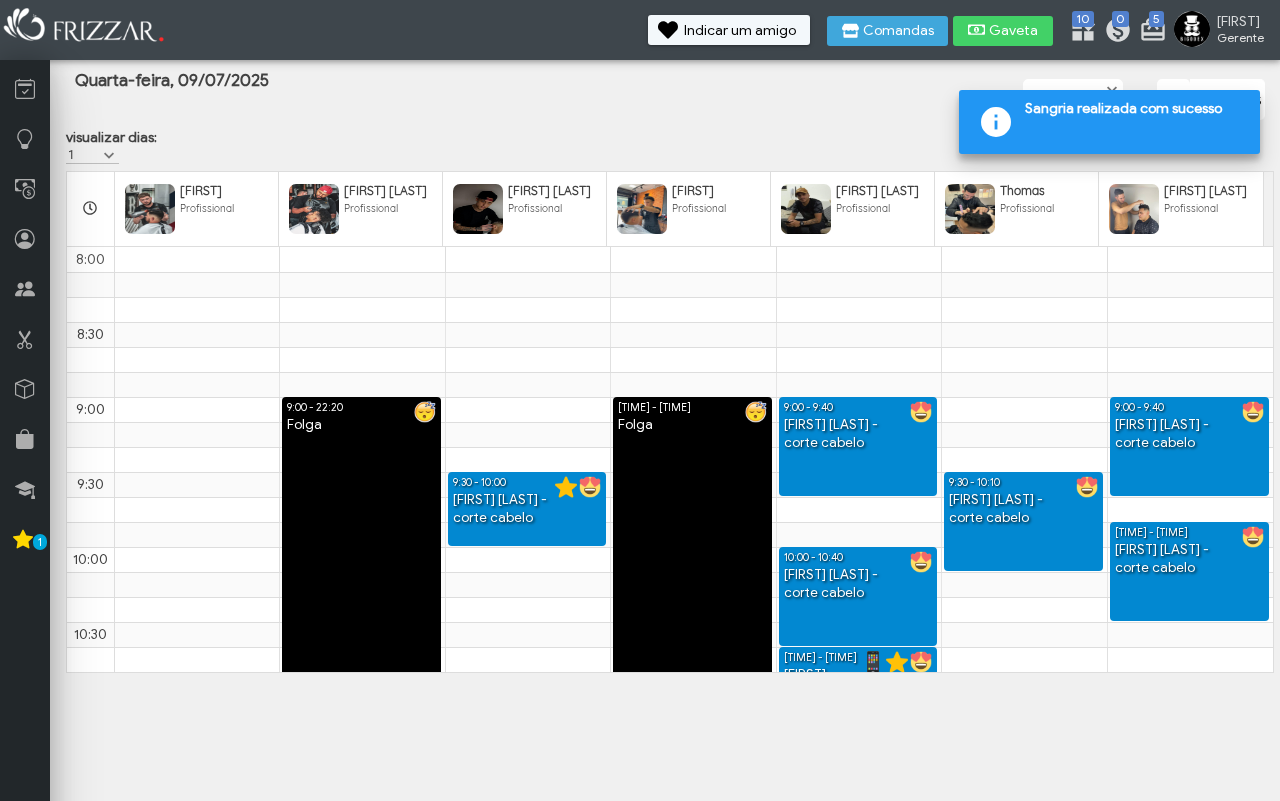 scroll, scrollTop: 0, scrollLeft: 0, axis: both 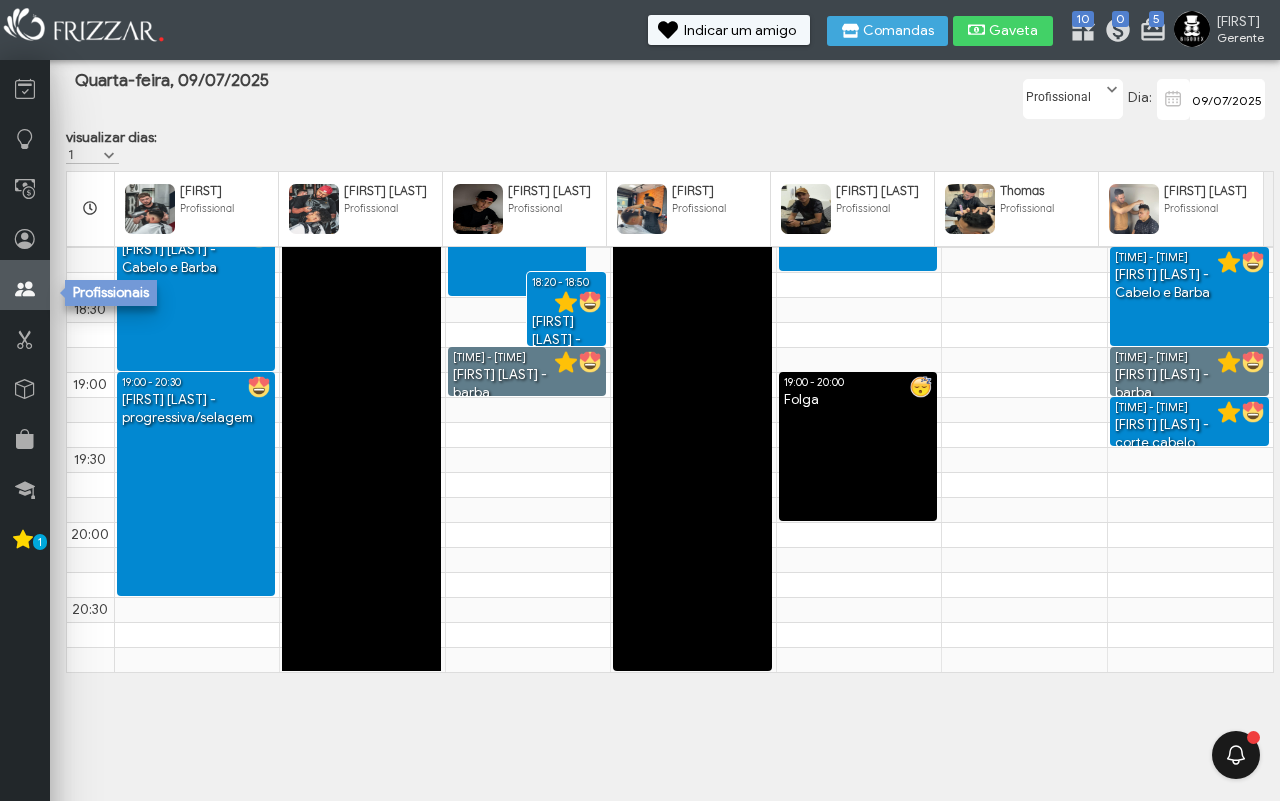 click at bounding box center (25, 289) 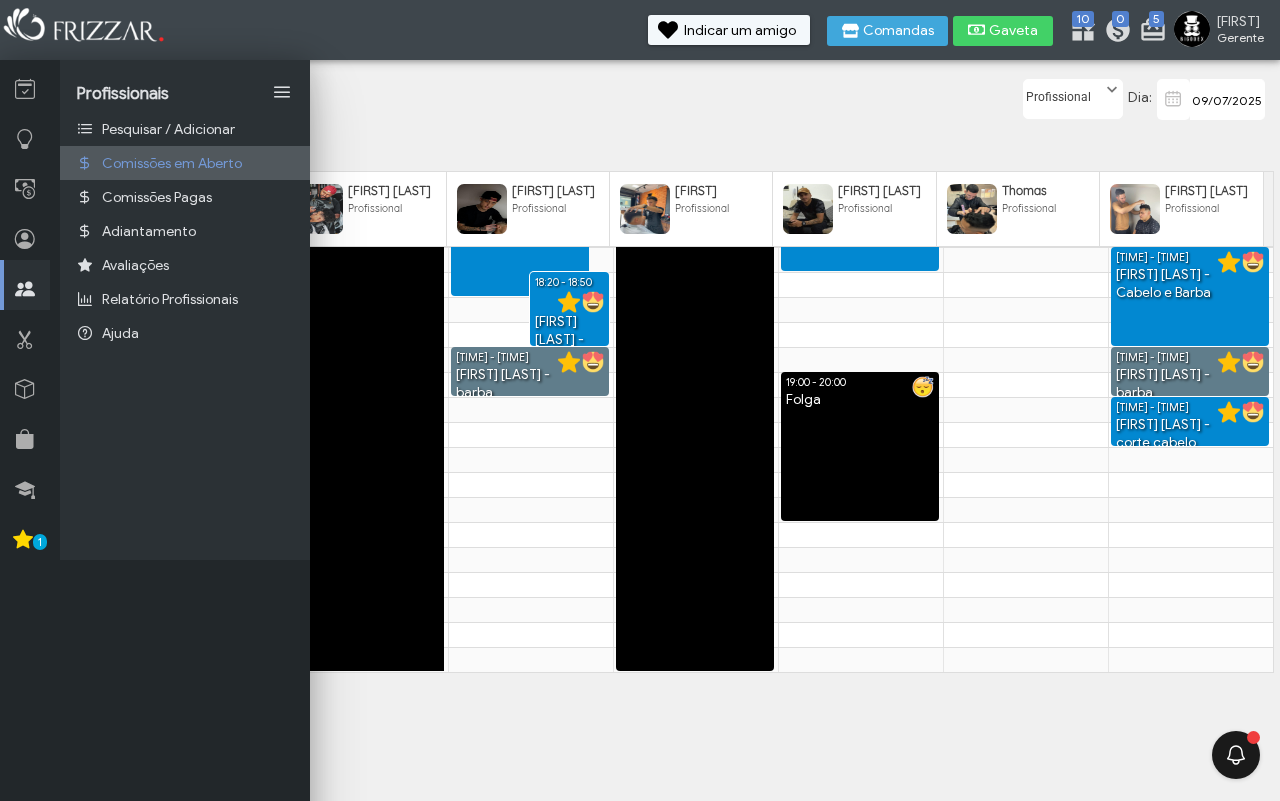 click on "Comissões em Aberto" at bounding box center [172, 163] 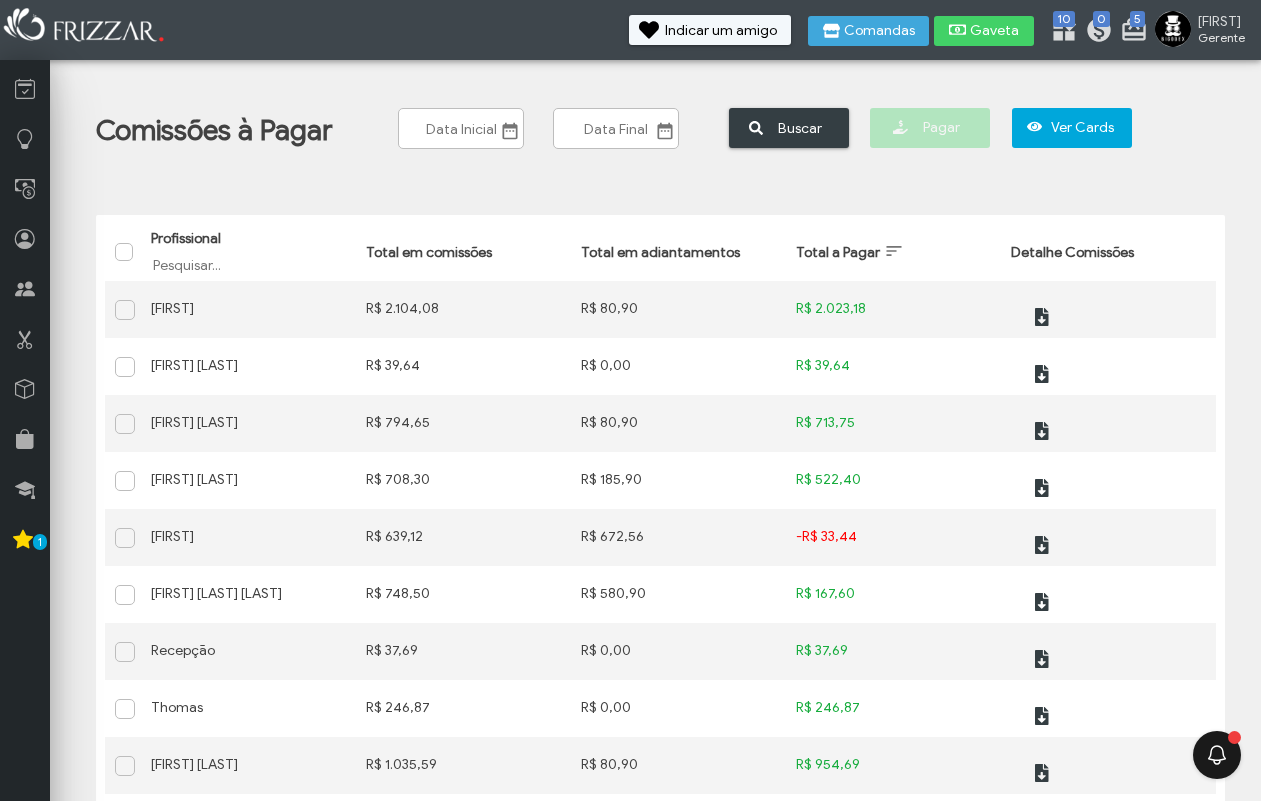 scroll, scrollTop: 0, scrollLeft: 0, axis: both 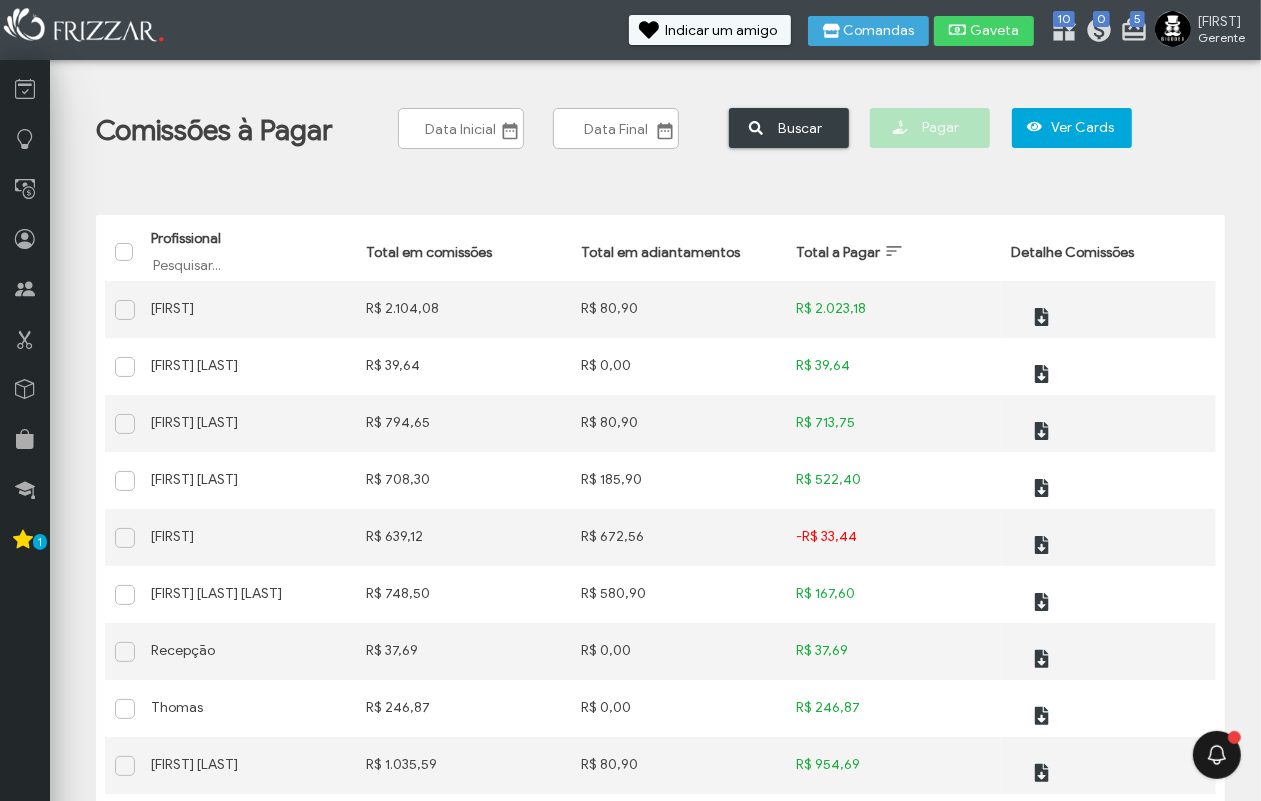 drag, startPoint x: 232, startPoint y: 53, endPoint x: 231, endPoint y: 66, distance: 13.038404 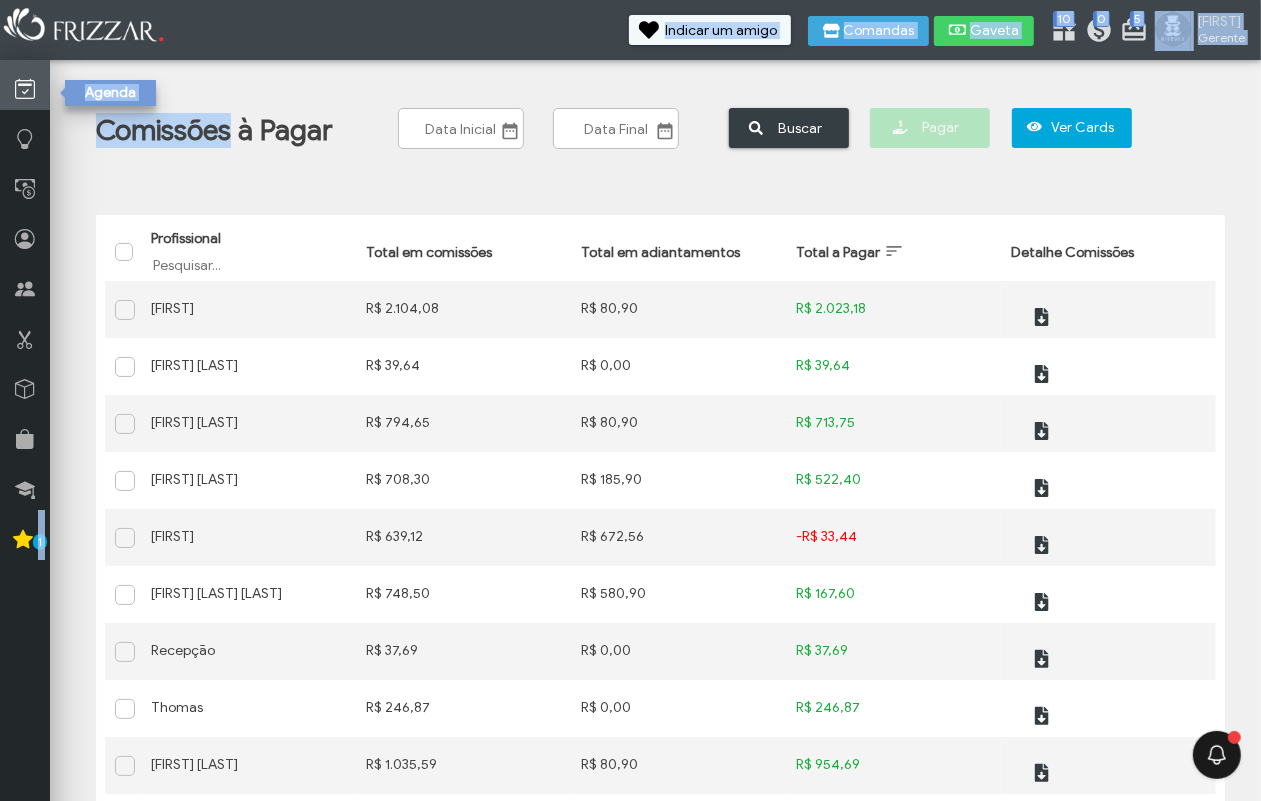 click at bounding box center [25, 89] 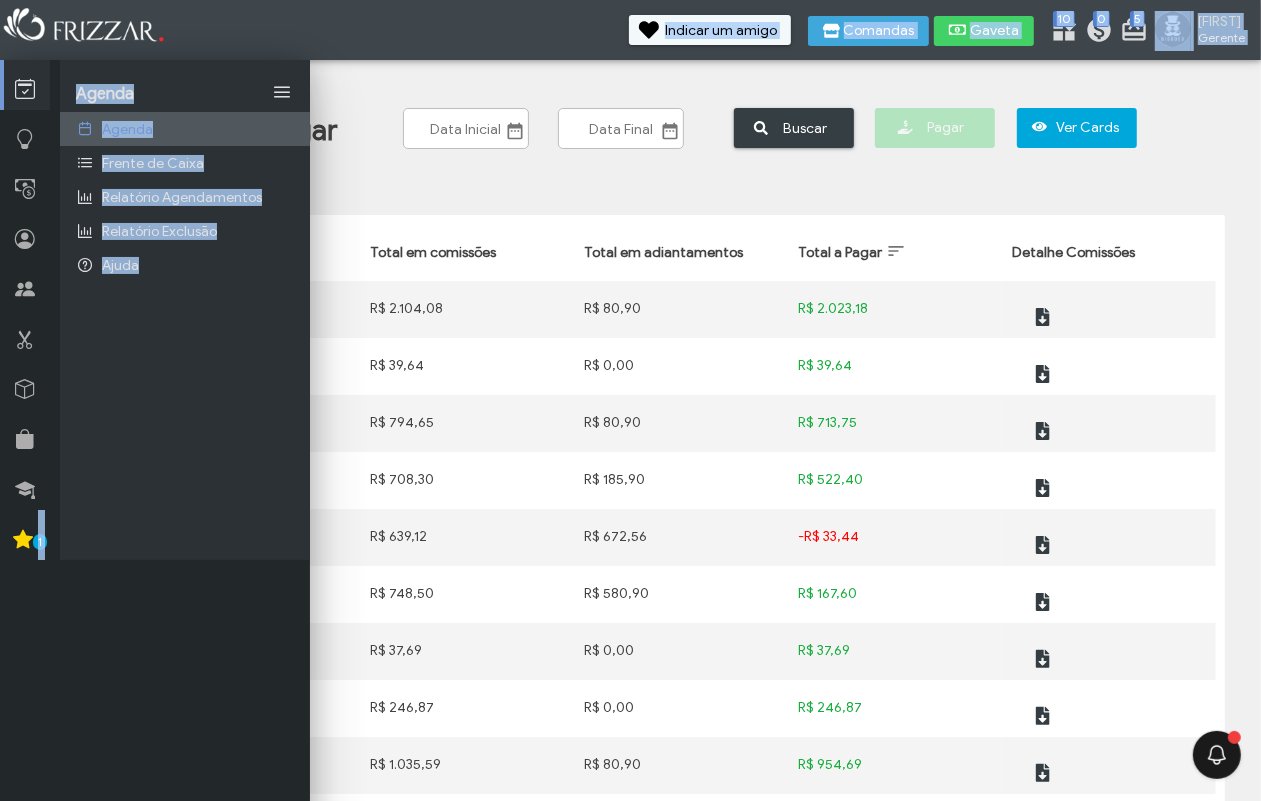 click on "Agenda" at bounding box center (127, 129) 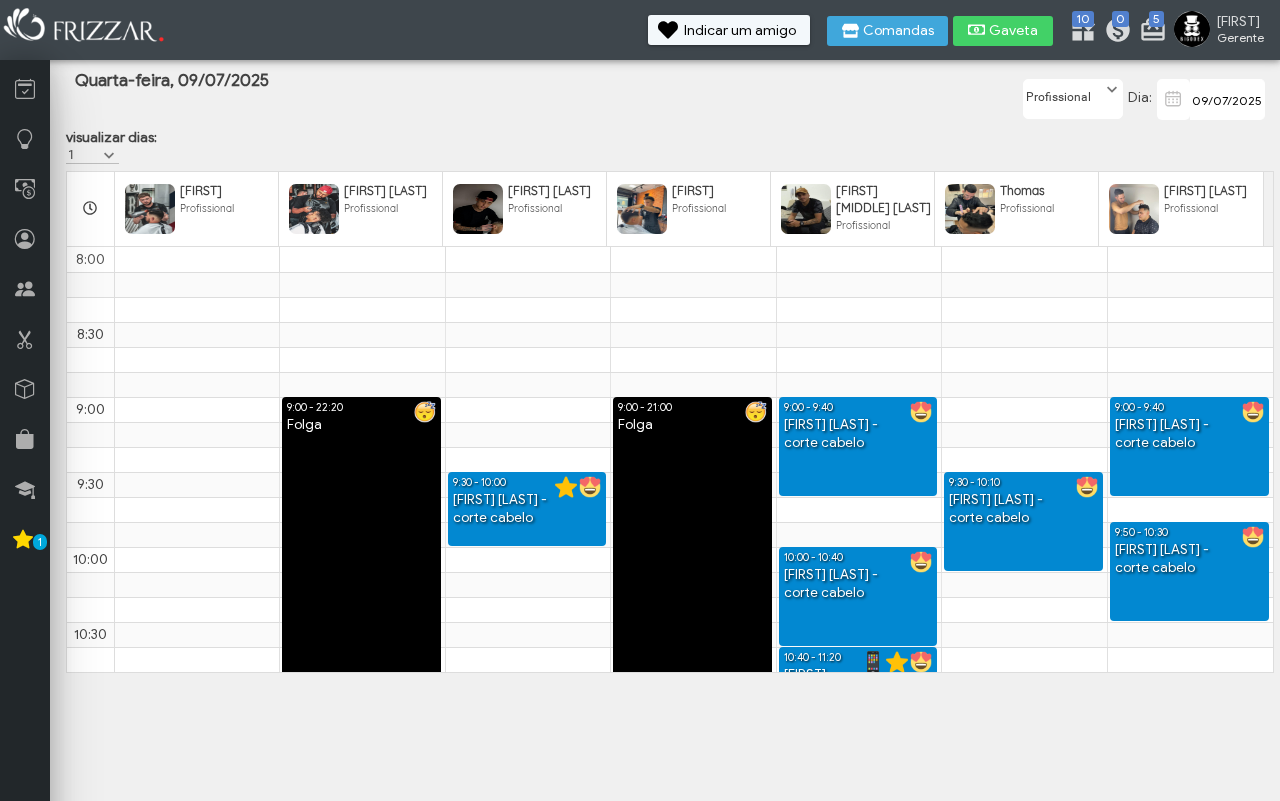 scroll, scrollTop: 0, scrollLeft: 0, axis: both 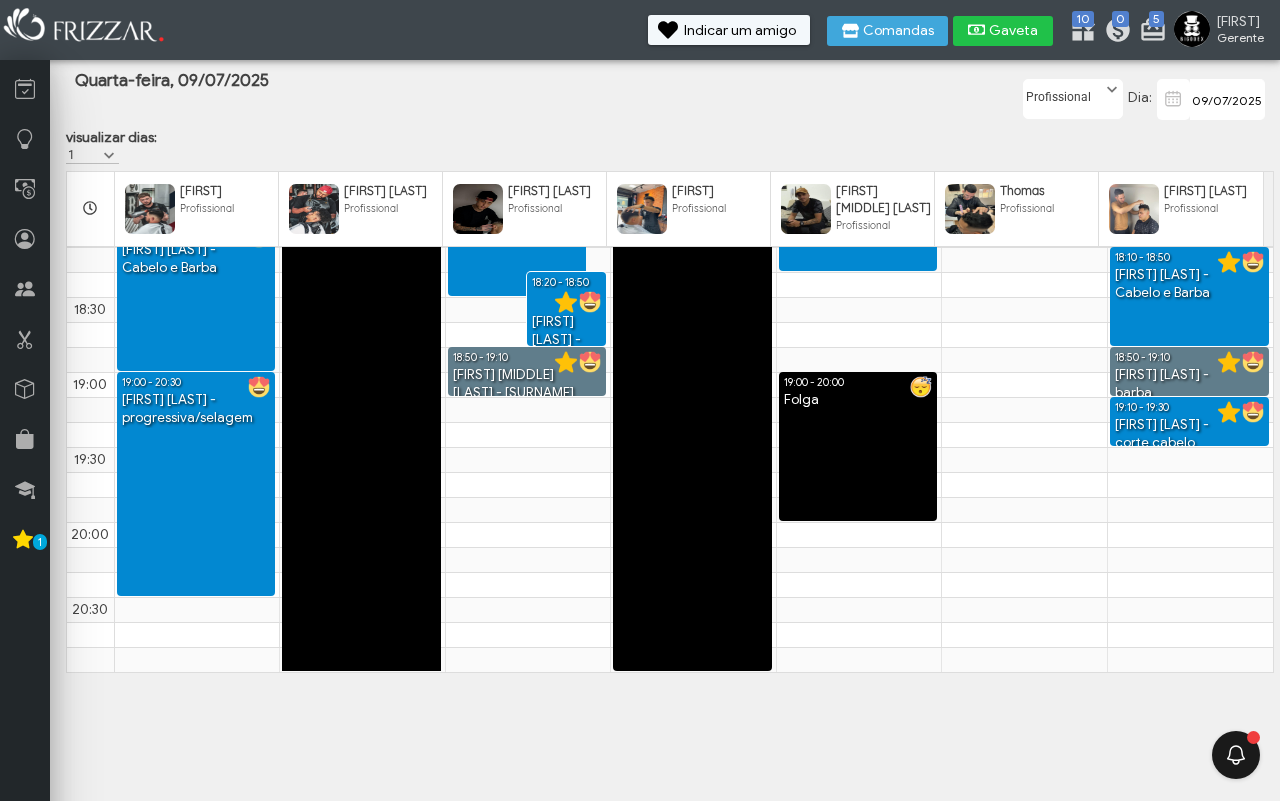 click on "Gaveta" at bounding box center (1014, 31) 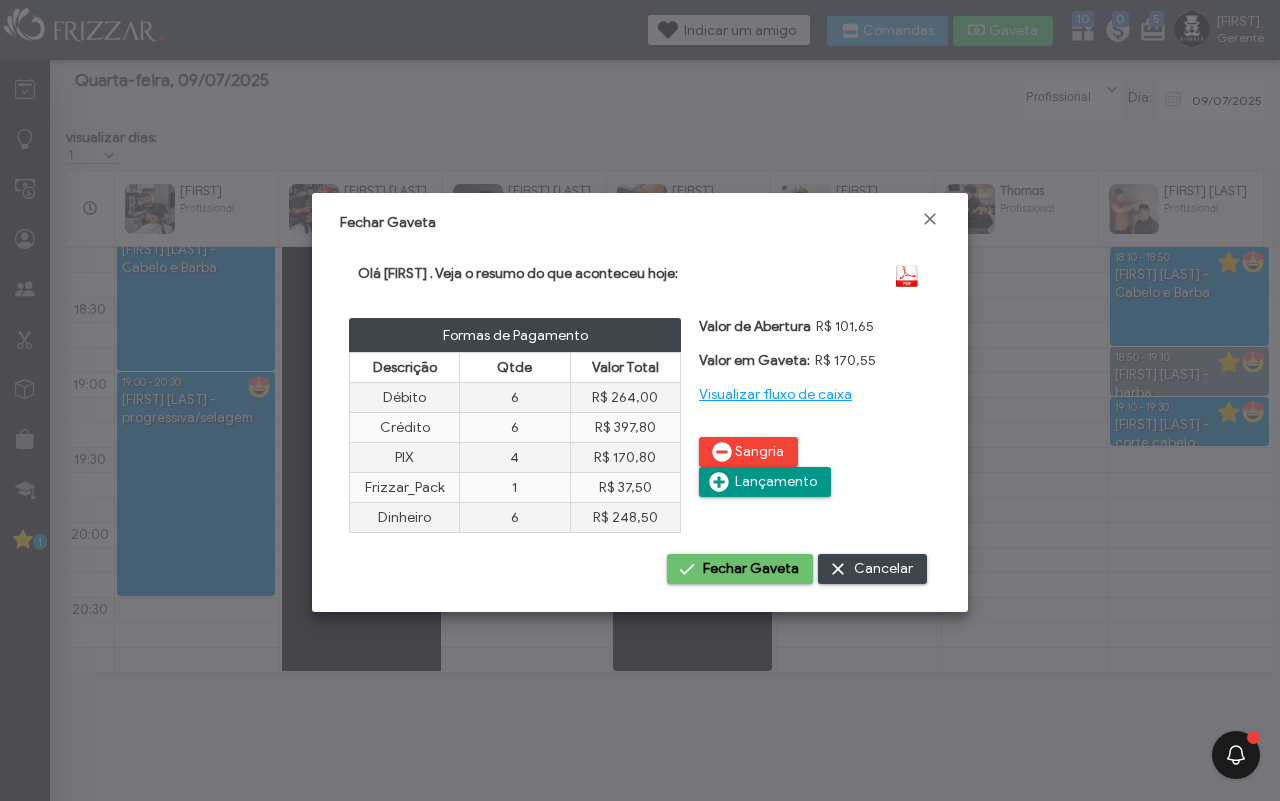 click on "Fechar Gaveta" at bounding box center [751, 569] 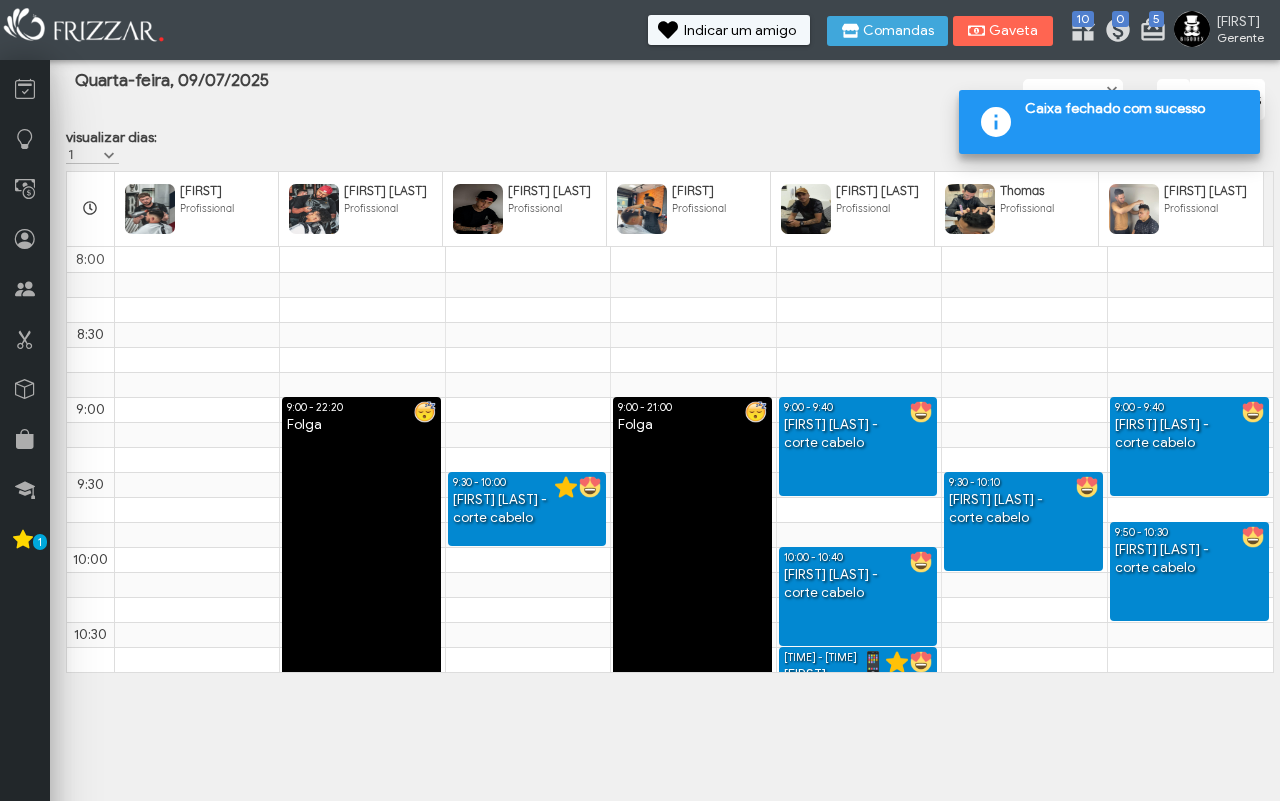 scroll, scrollTop: 0, scrollLeft: 0, axis: both 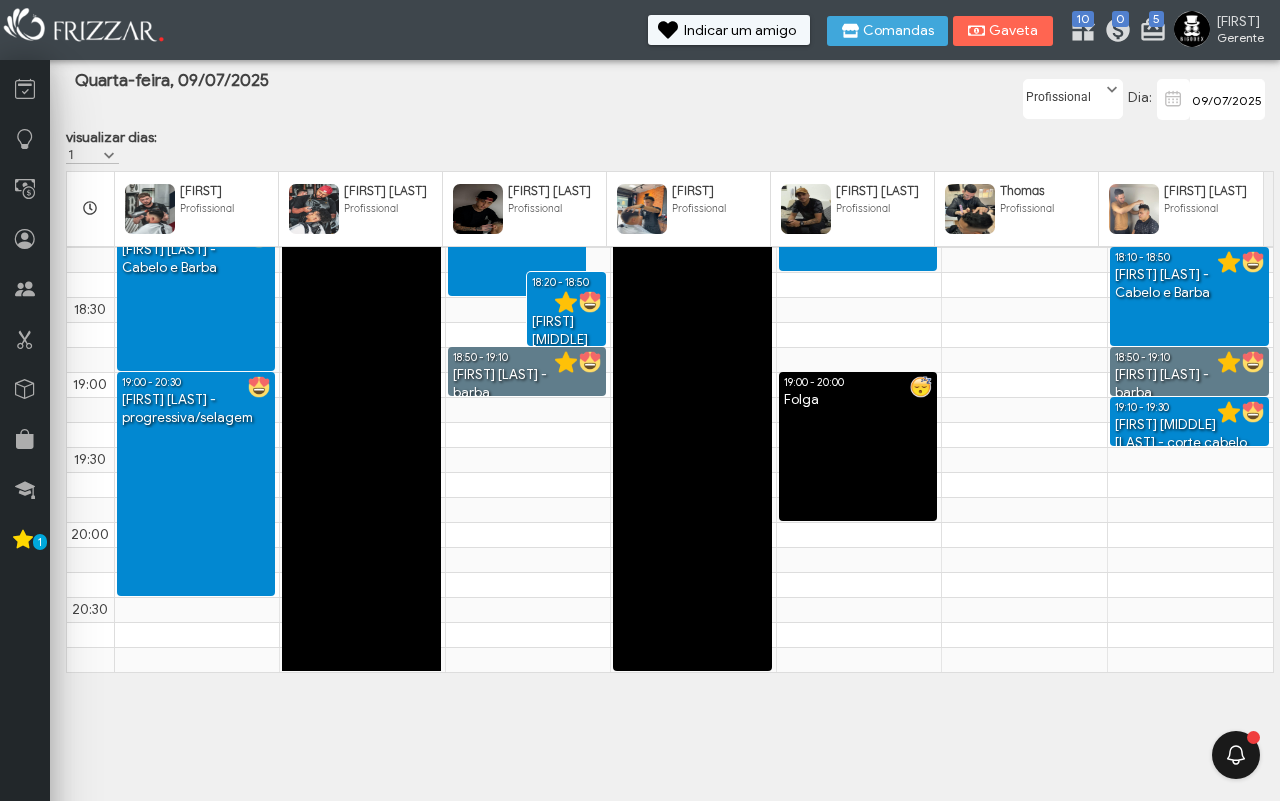 click on "Gaveta" at bounding box center [1014, 31] 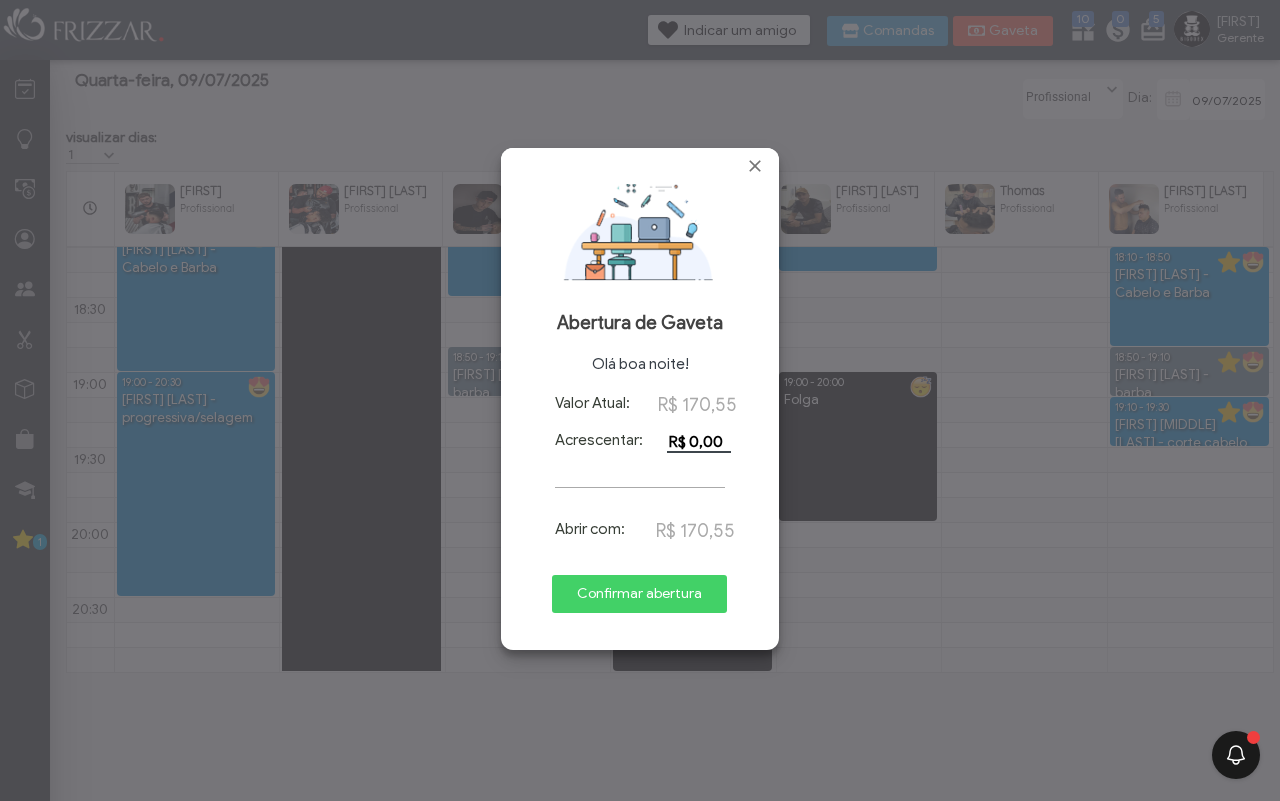 click on "Confirmar abertura" at bounding box center [639, 594] 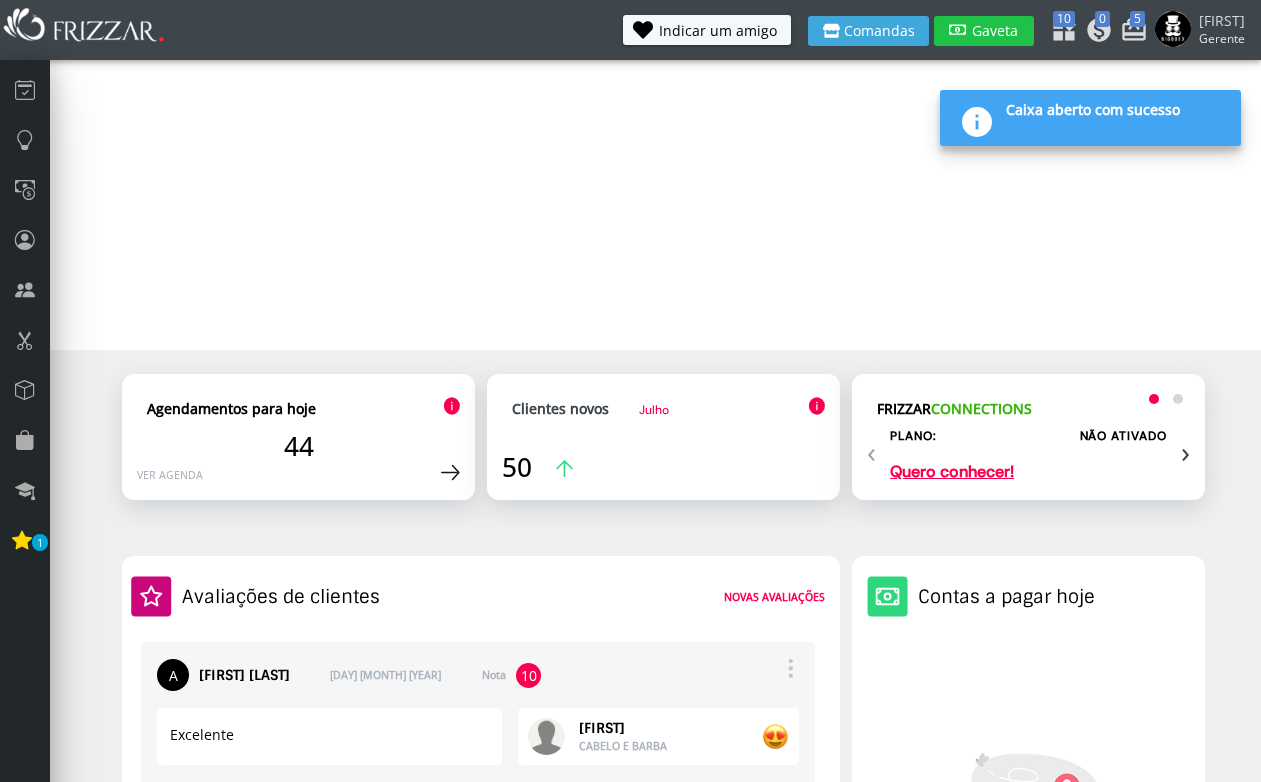 scroll, scrollTop: 0, scrollLeft: 0, axis: both 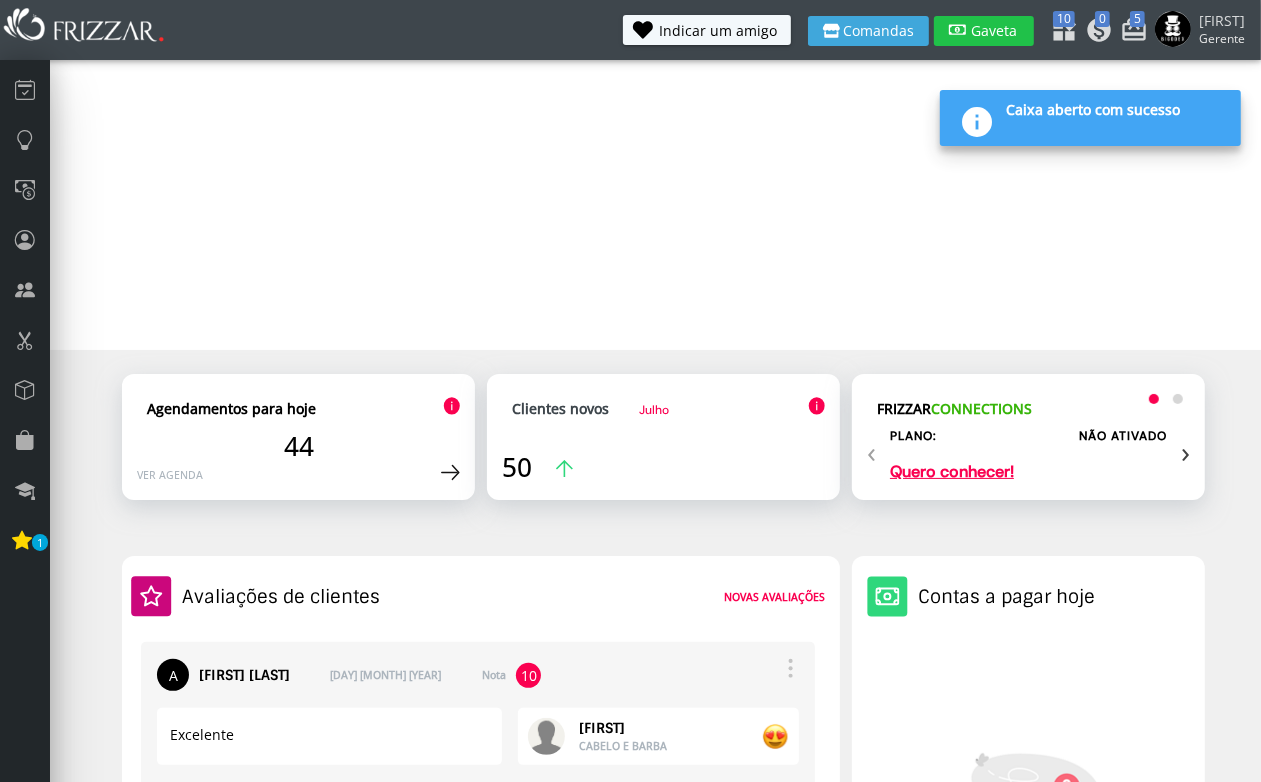 click on "Gaveta" at bounding box center [995, 31] 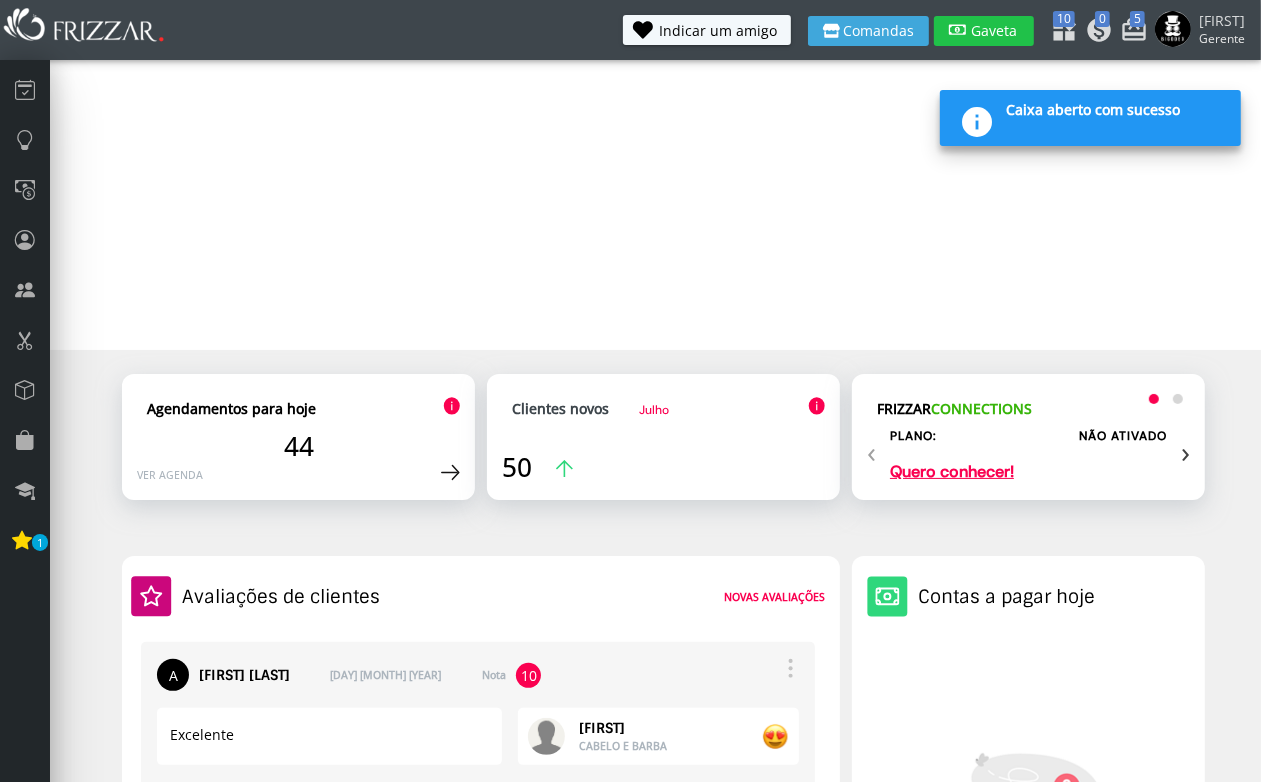 scroll, scrollTop: 0, scrollLeft: 0, axis: both 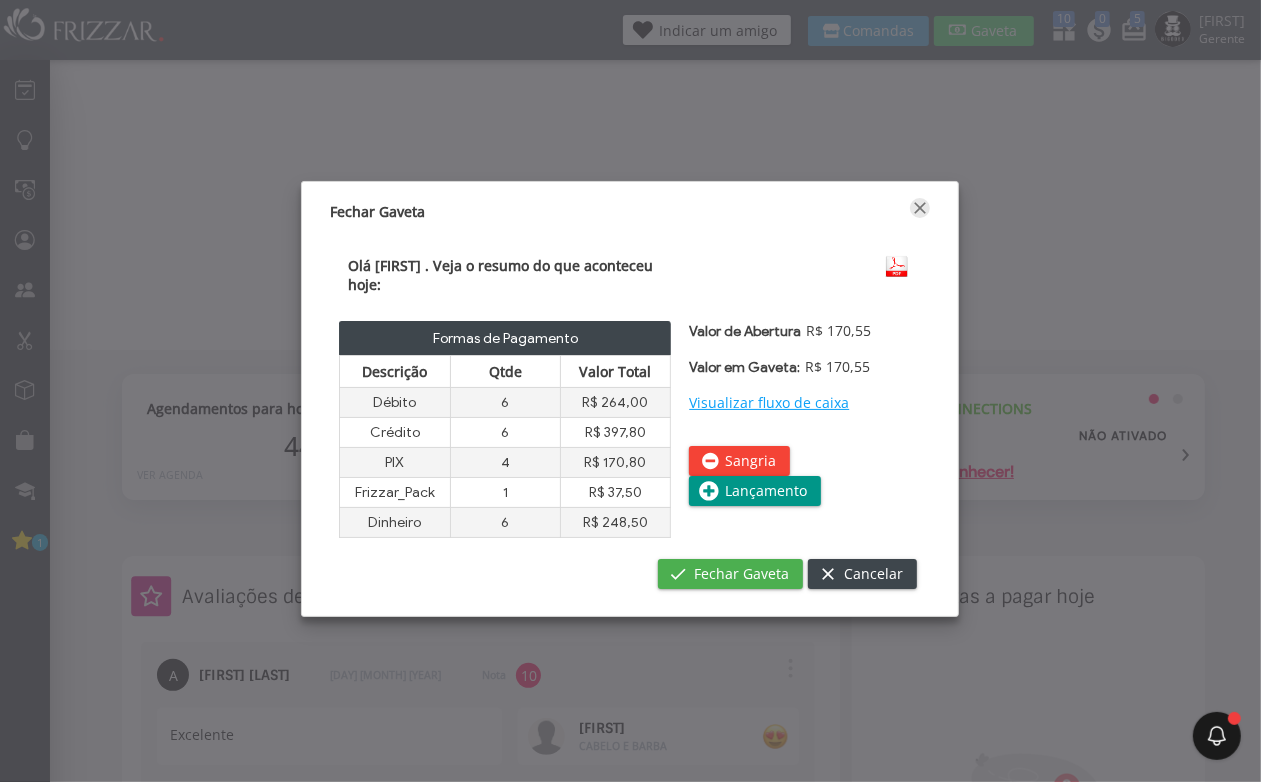 click at bounding box center (920, 208) 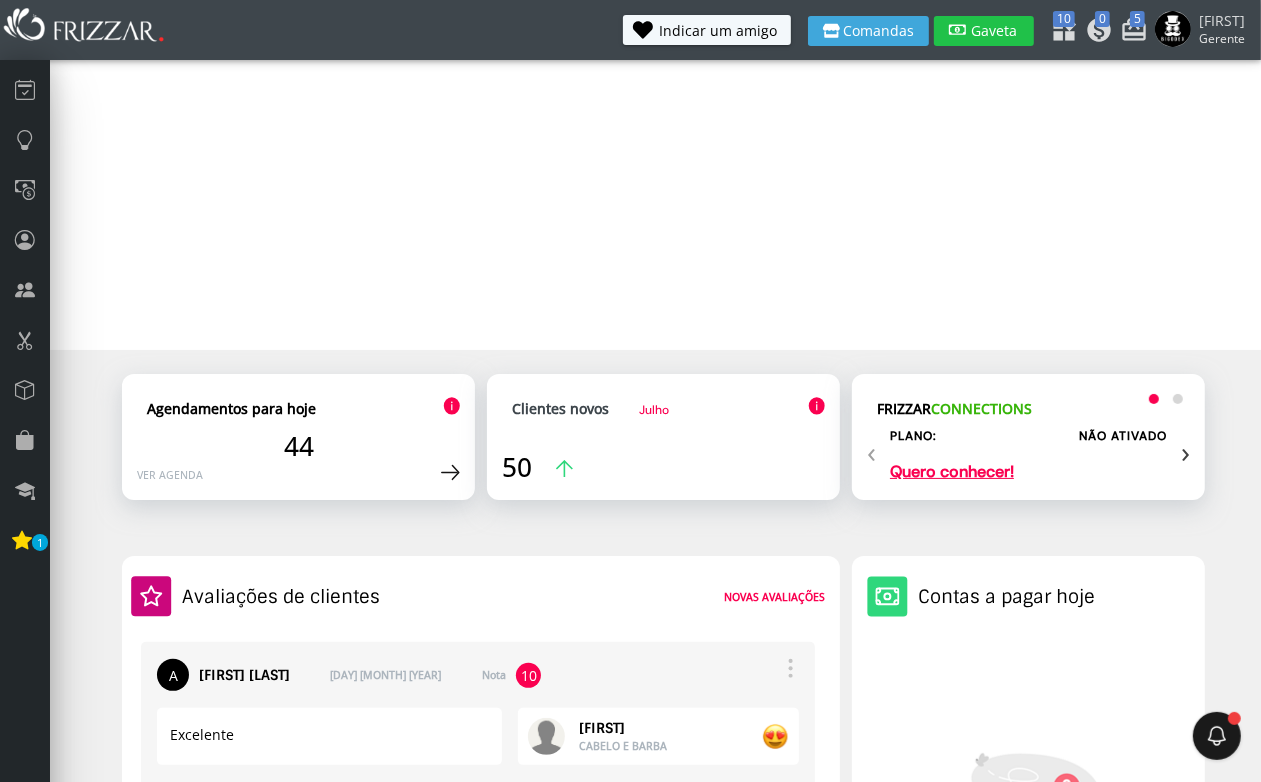 click on "Gaveta" at bounding box center (995, 31) 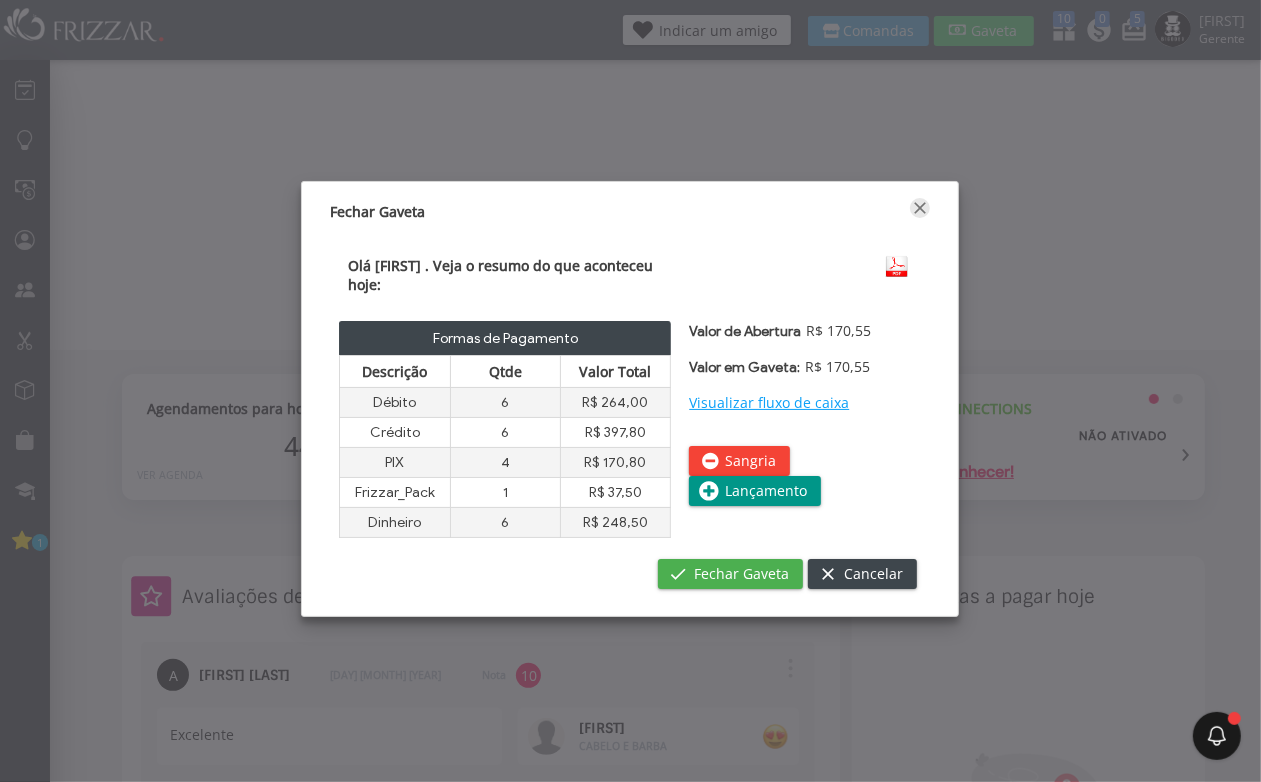 click at bounding box center (920, 208) 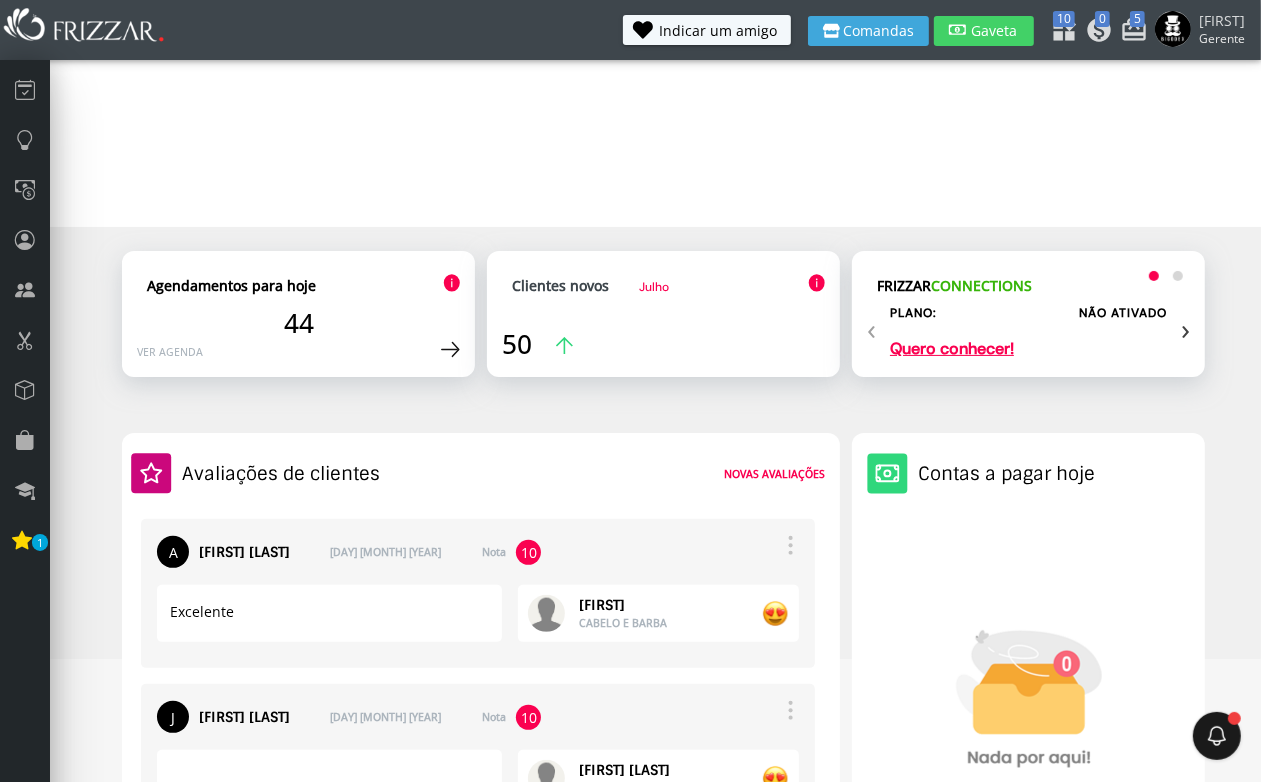 scroll, scrollTop: 0, scrollLeft: 0, axis: both 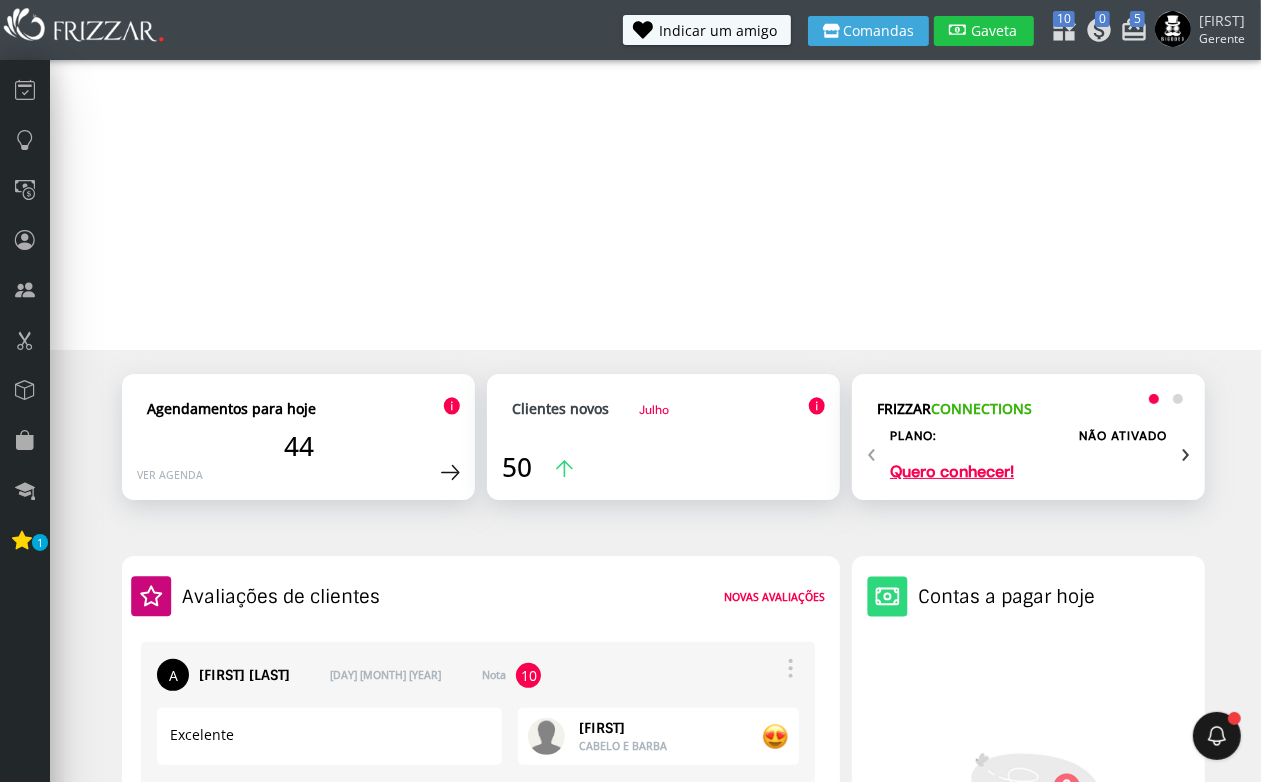 drag, startPoint x: 992, startPoint y: 22, endPoint x: 965, endPoint y: 23, distance: 27.018513 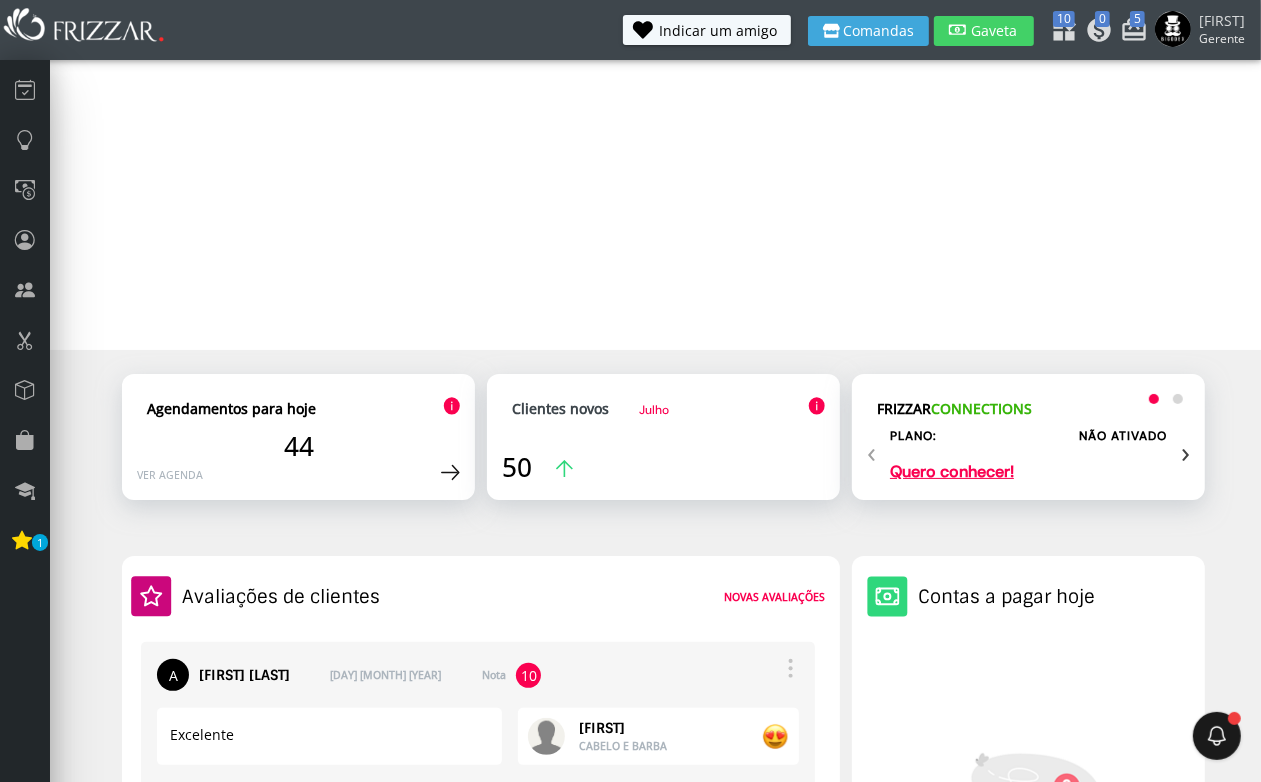 click on "Gaveta" at bounding box center (995, 31) 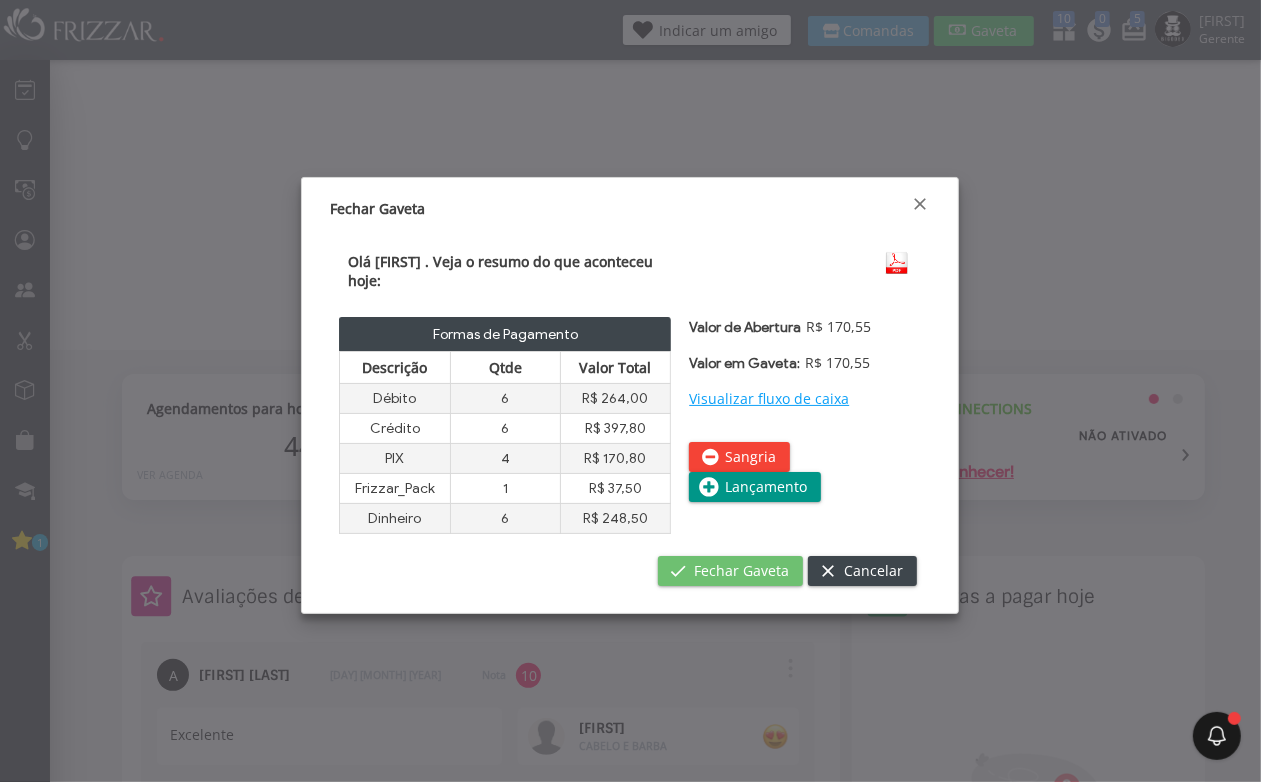 click on "Fechar Gaveta" at bounding box center (741, 571) 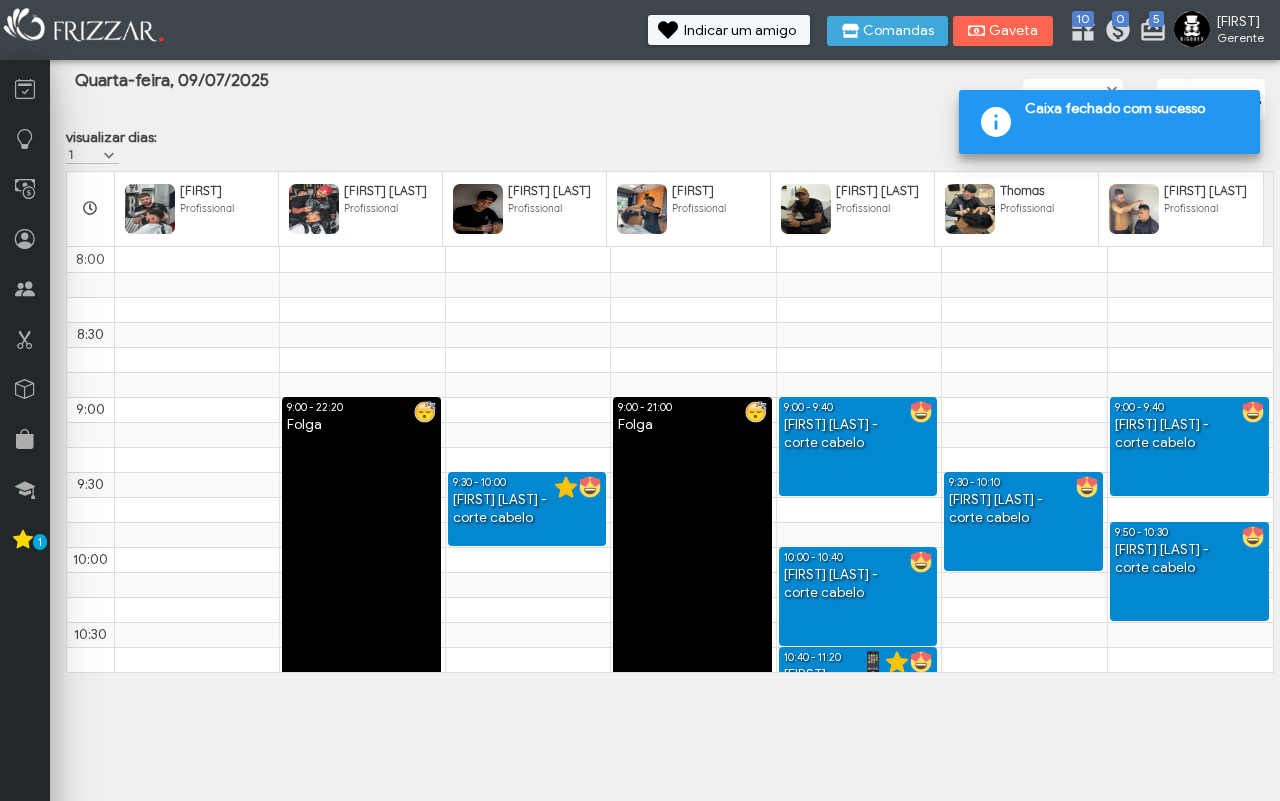 scroll, scrollTop: 0, scrollLeft: 0, axis: both 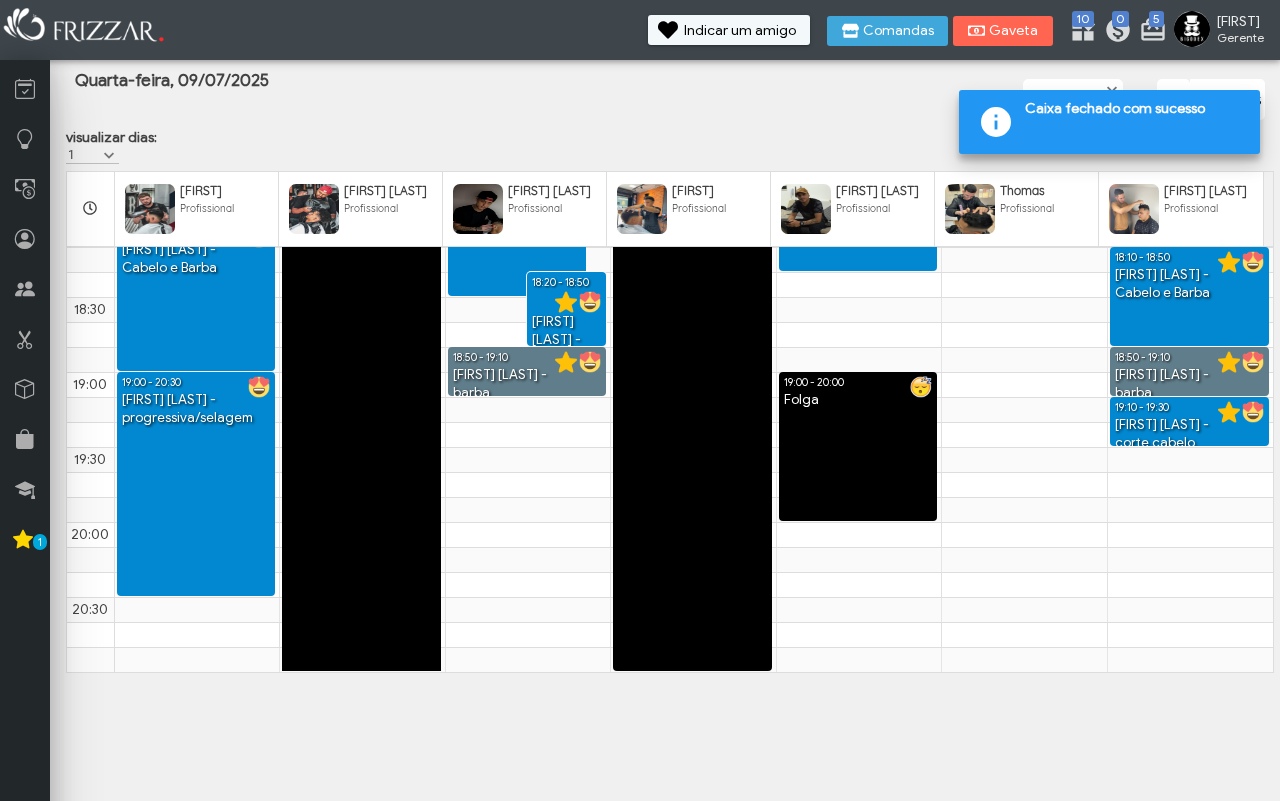 click at bounding box center (1192, 29) 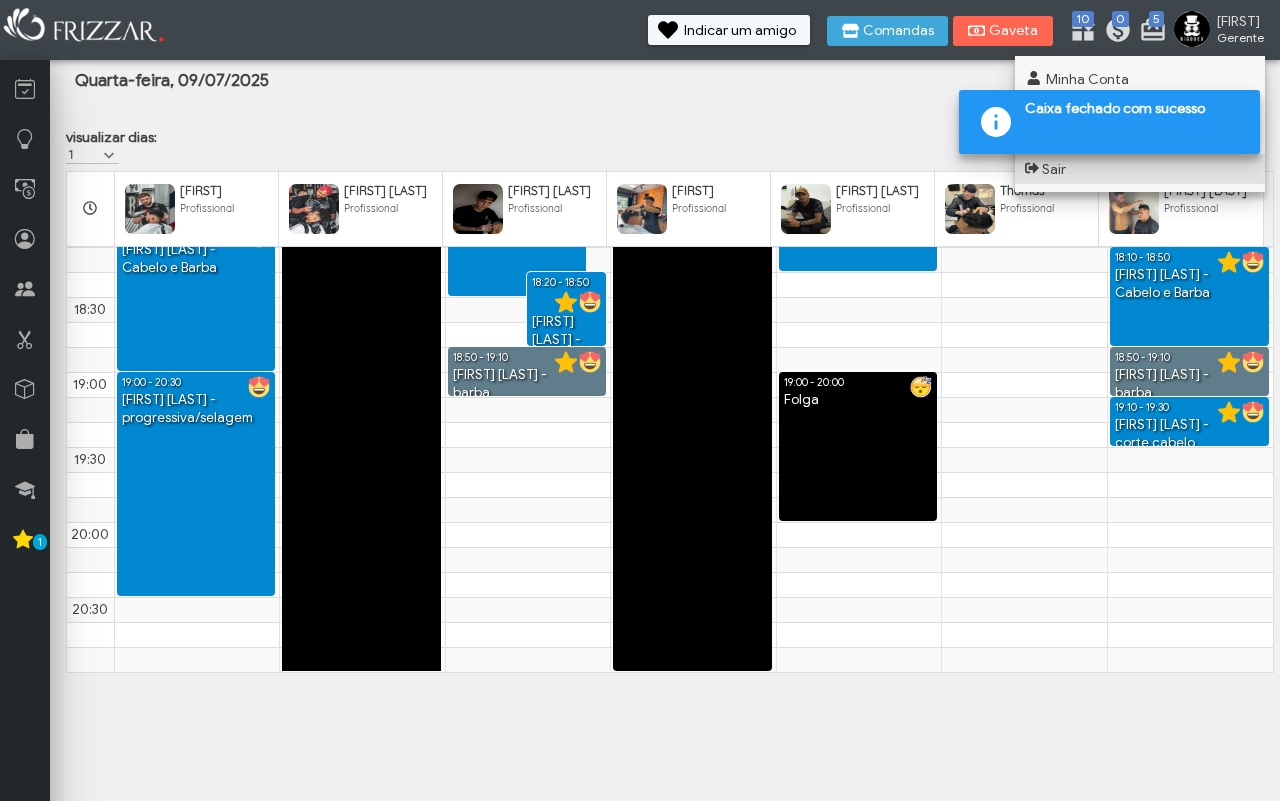 click on "Sair" at bounding box center [1140, 169] 